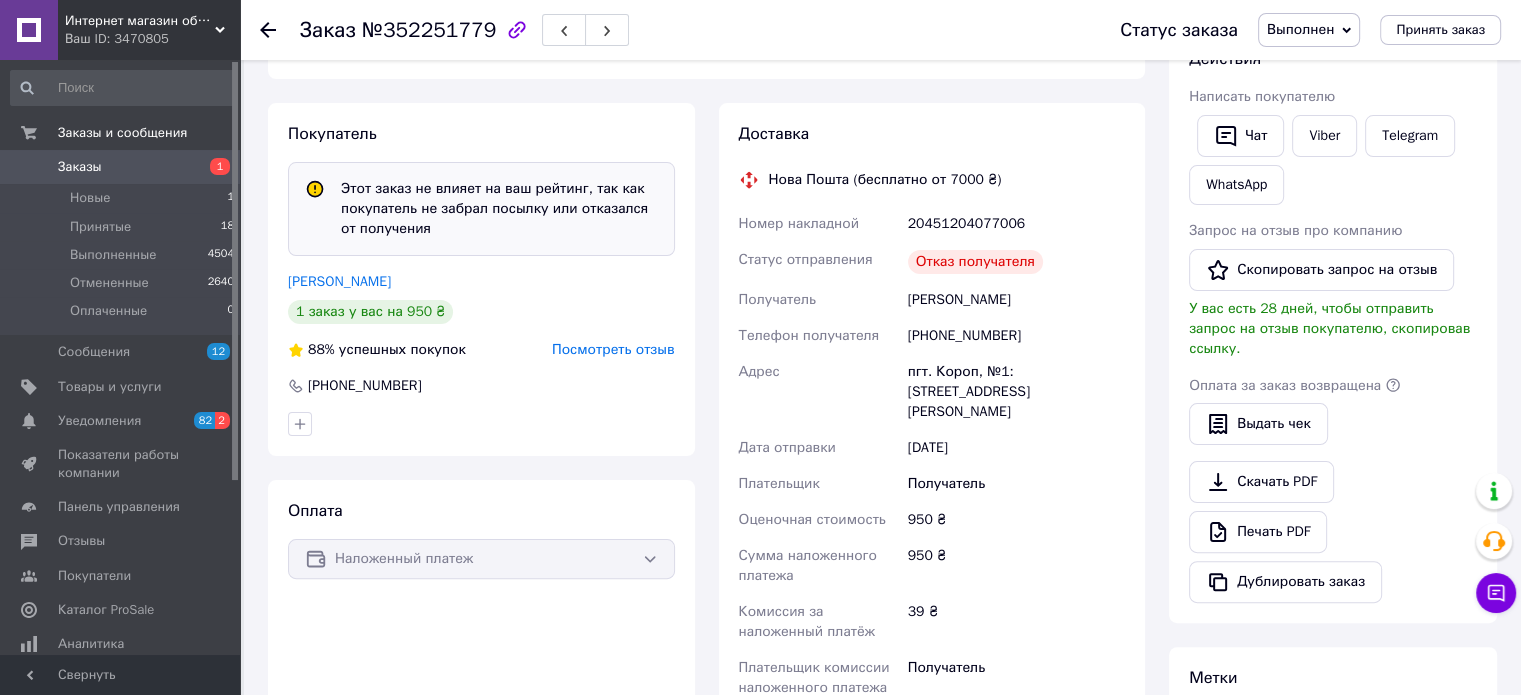 scroll, scrollTop: 0, scrollLeft: 0, axis: both 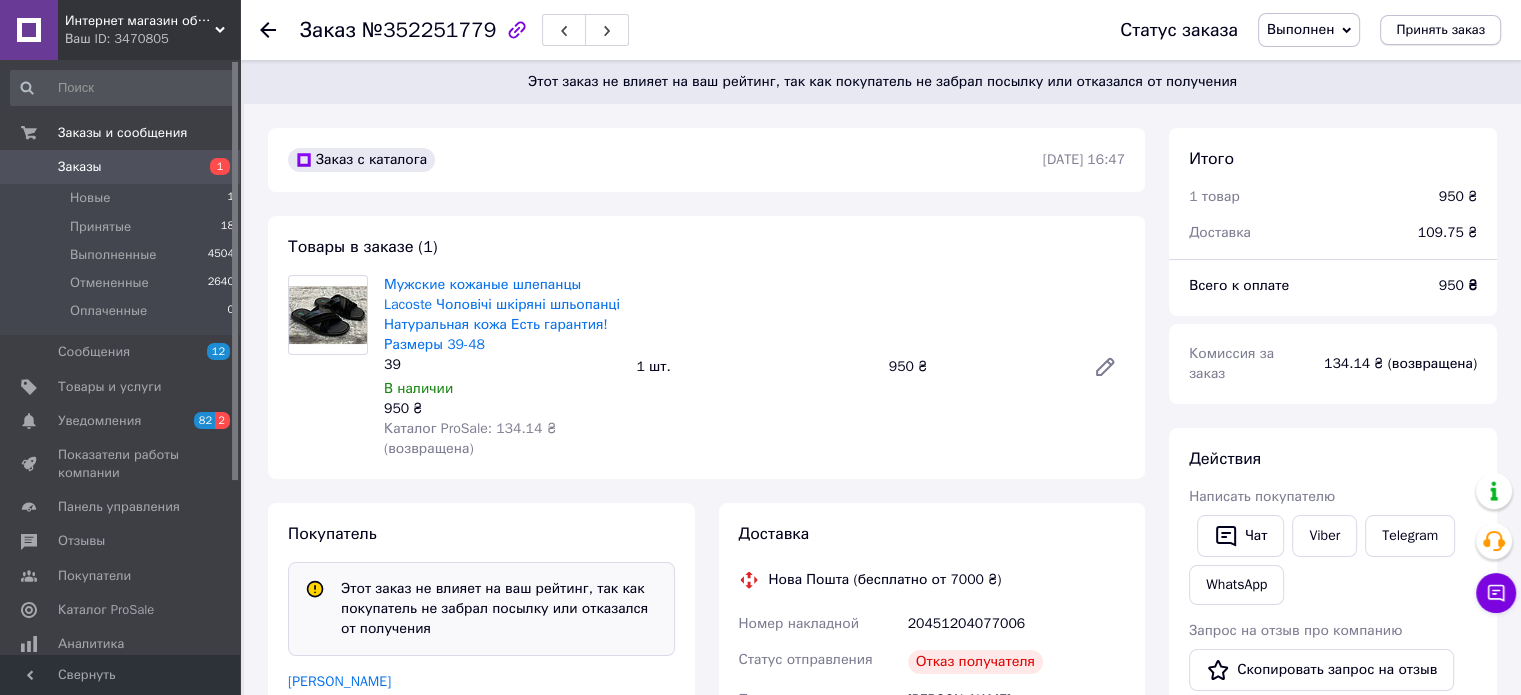 click on "Принять заказ" at bounding box center [1440, 30] 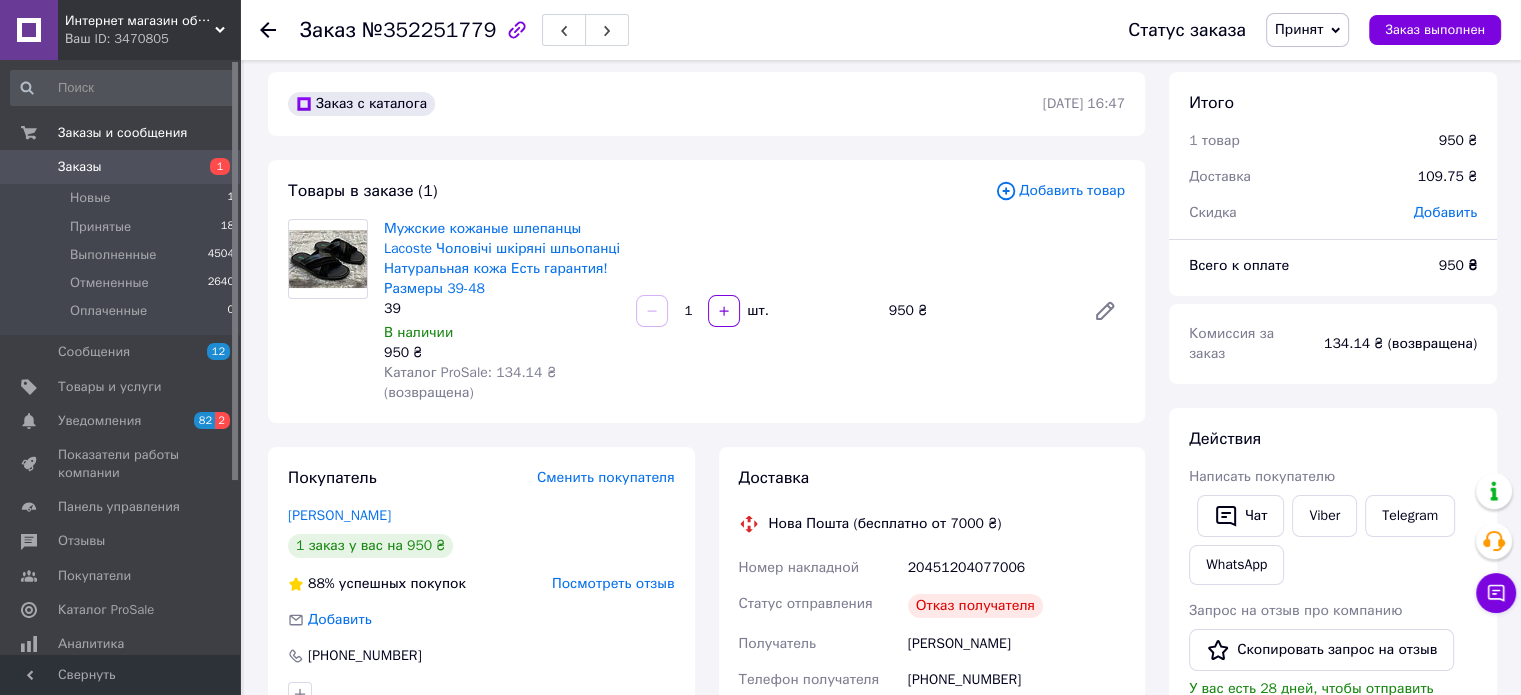 scroll, scrollTop: 0, scrollLeft: 0, axis: both 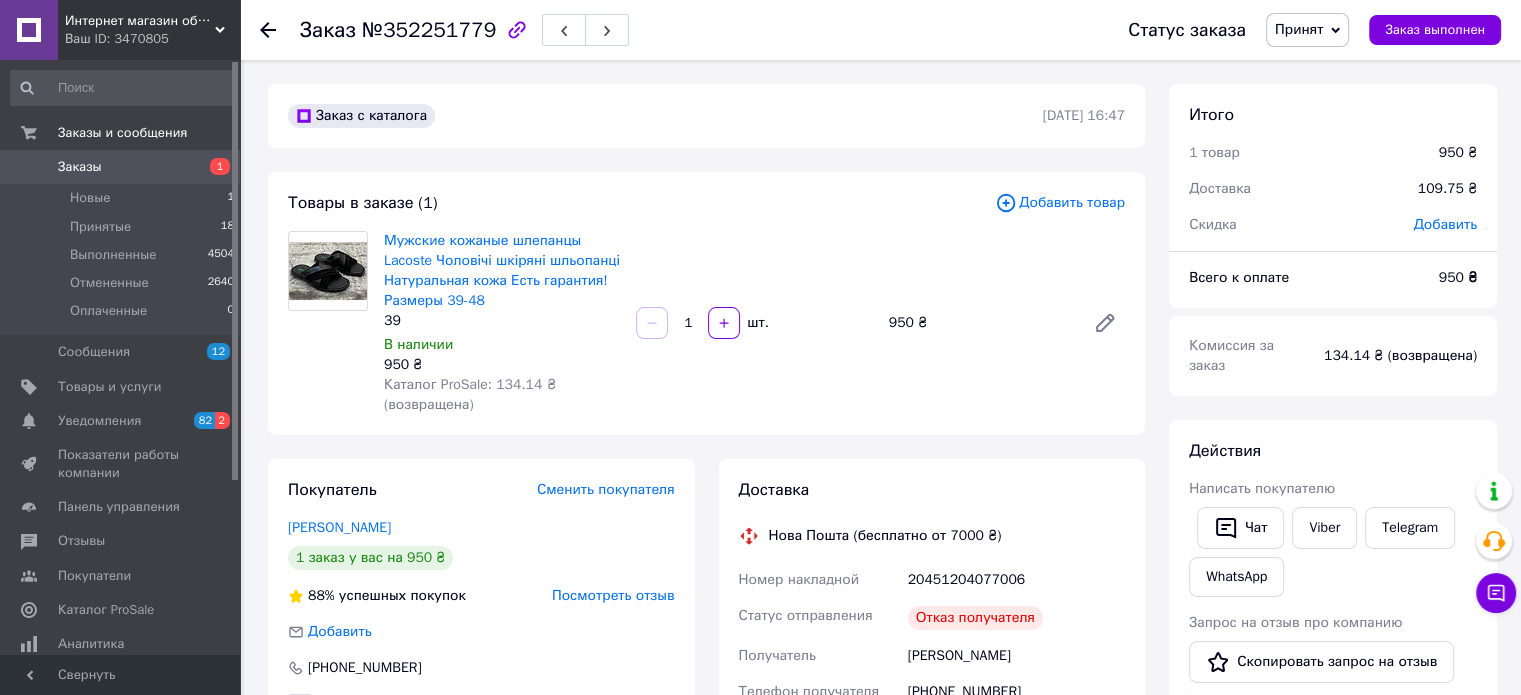 click on "Заказ №352251779 Статус заказа Принят Выполнен Отменен Оплаченный Заказ выполнен Заказ с каталога [DATE] 16:47 Товары в заказе (1) Добавить товар Мужские кожаные шлепанцы Lacoste  Чоловічі шкіряні шльопанці Натуральная кожа Есть гарантия! Размеры 39-48 39 В наличии 950 ₴ Каталог ProSale: 134.14 ₴ (возвращена) 1   шт. 950 ₴ Покупатель Сменить покупателя [PERSON_NAME] 1 заказ у вас на 950 ₴ 88%   успешных покупок Посмотреть отзыв Добавить [PHONE_NUMBER] Оплата Наложенный платеж Доставка Нова Пошта (бесплатно от 7000 ₴) Номер накладной 20451204077006 Статус отправления Отказ получателя Получатель" at bounding box center [882, 854] 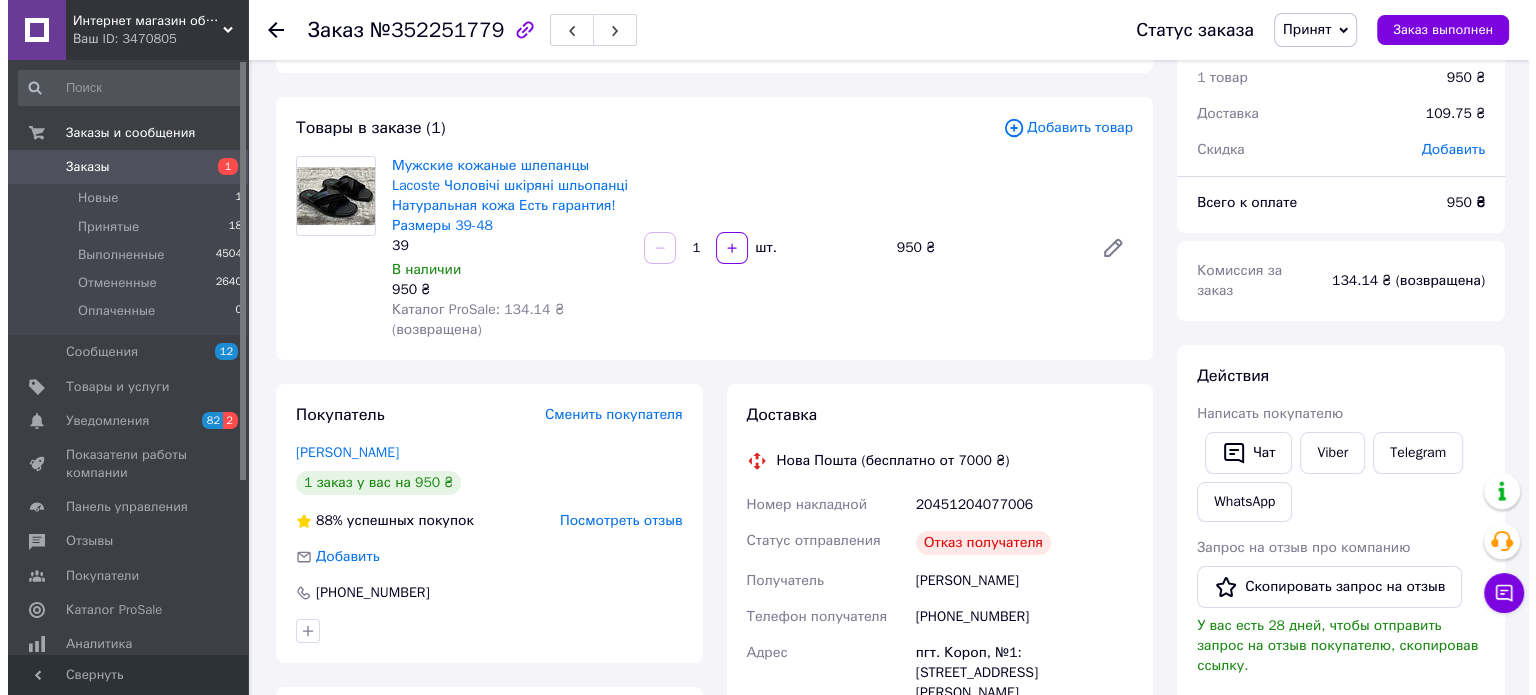 scroll, scrollTop: 200, scrollLeft: 0, axis: vertical 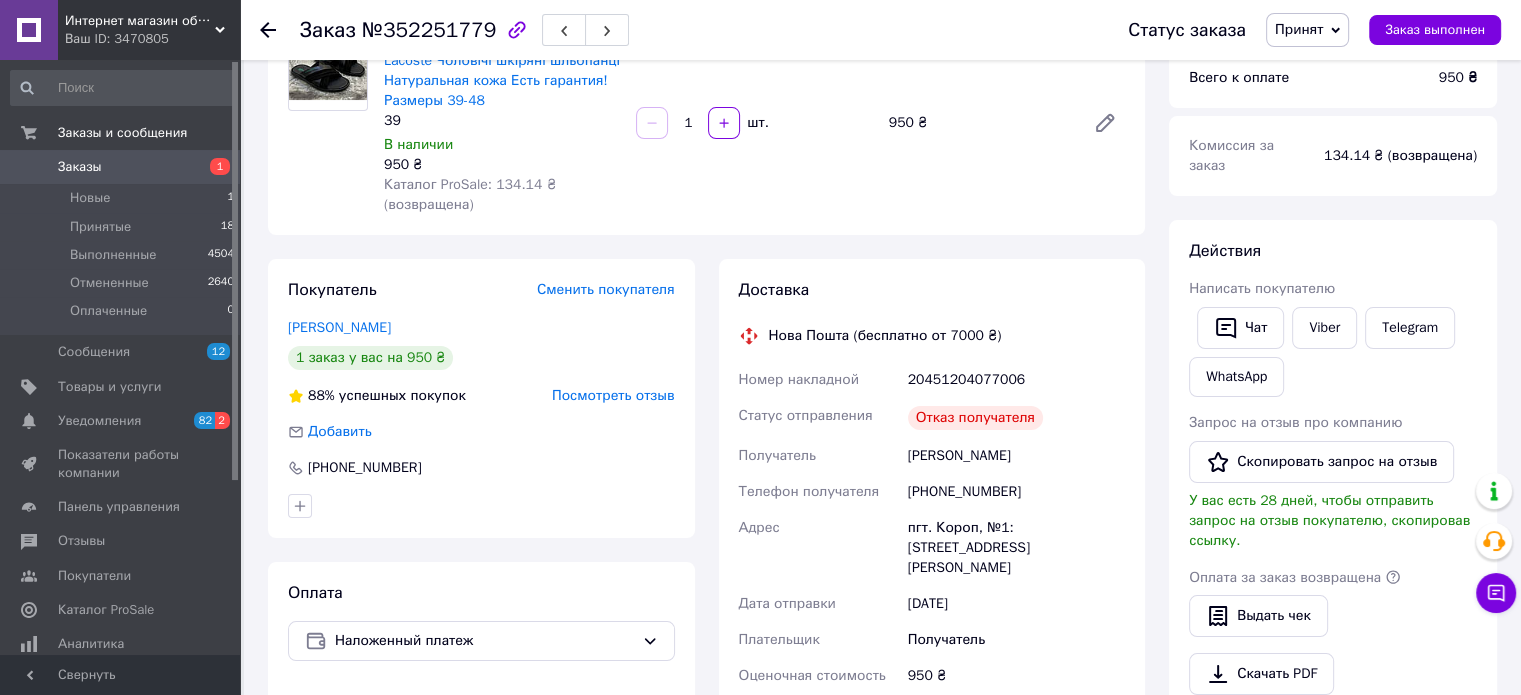 click on "Статус заказа Принят Выполнен Отменен Оплаченный Заказ выполнен" at bounding box center [1304, 30] 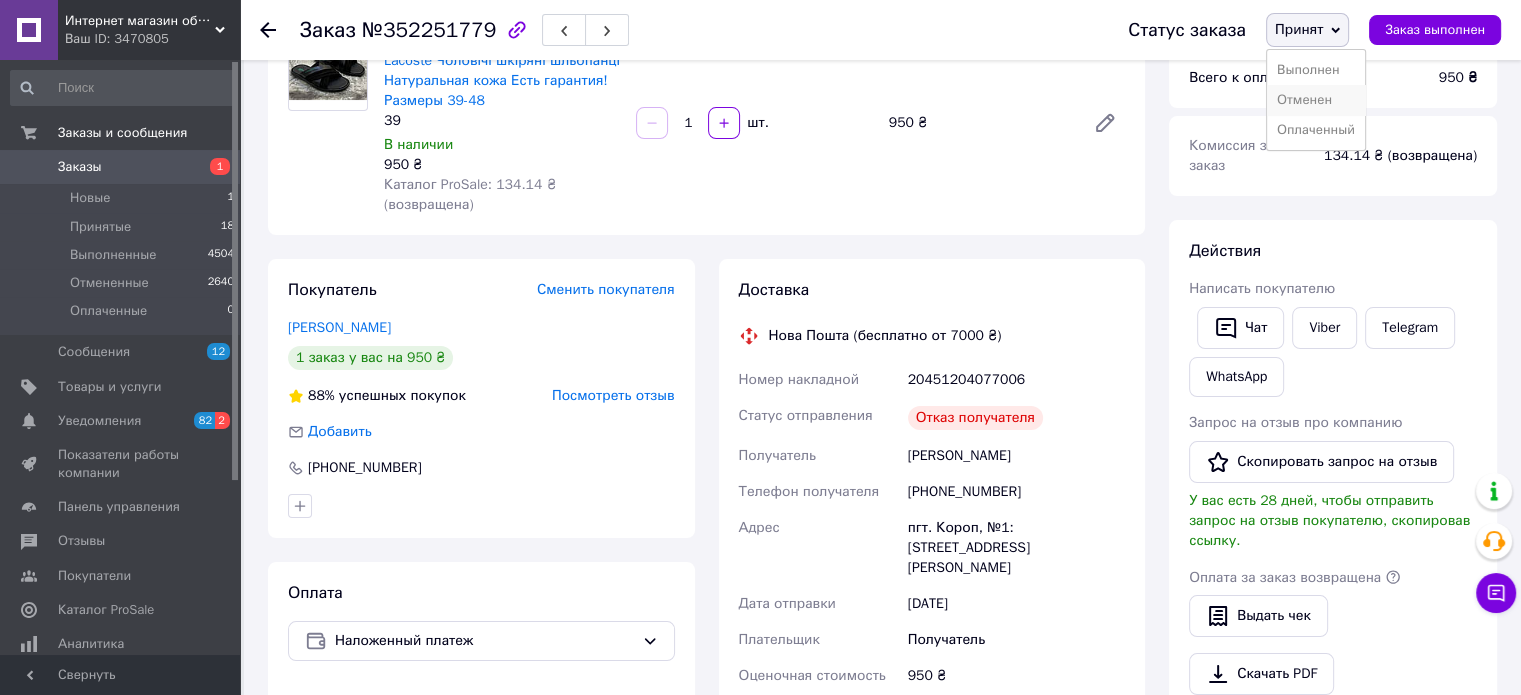 click on "Отменен" at bounding box center (1316, 100) 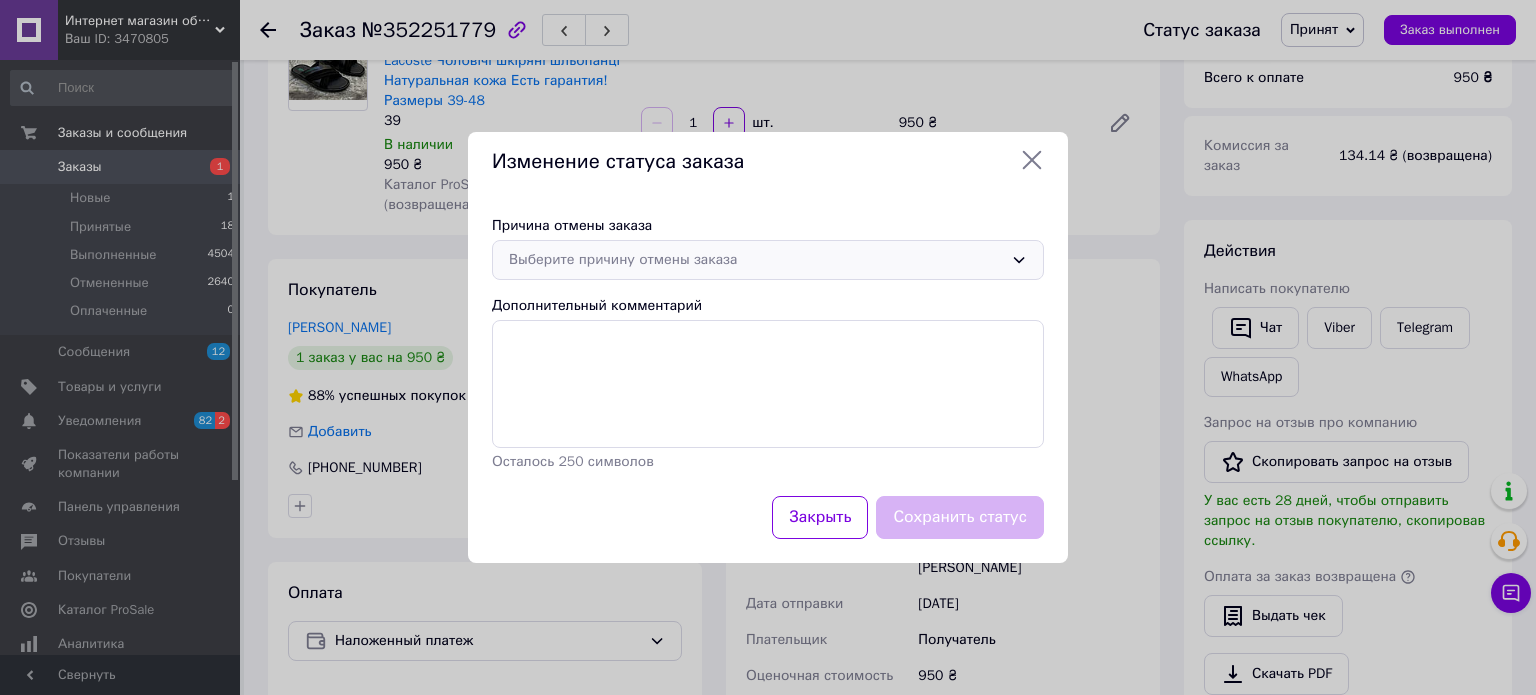 click on "Выберите причину отмены заказа" at bounding box center [756, 260] 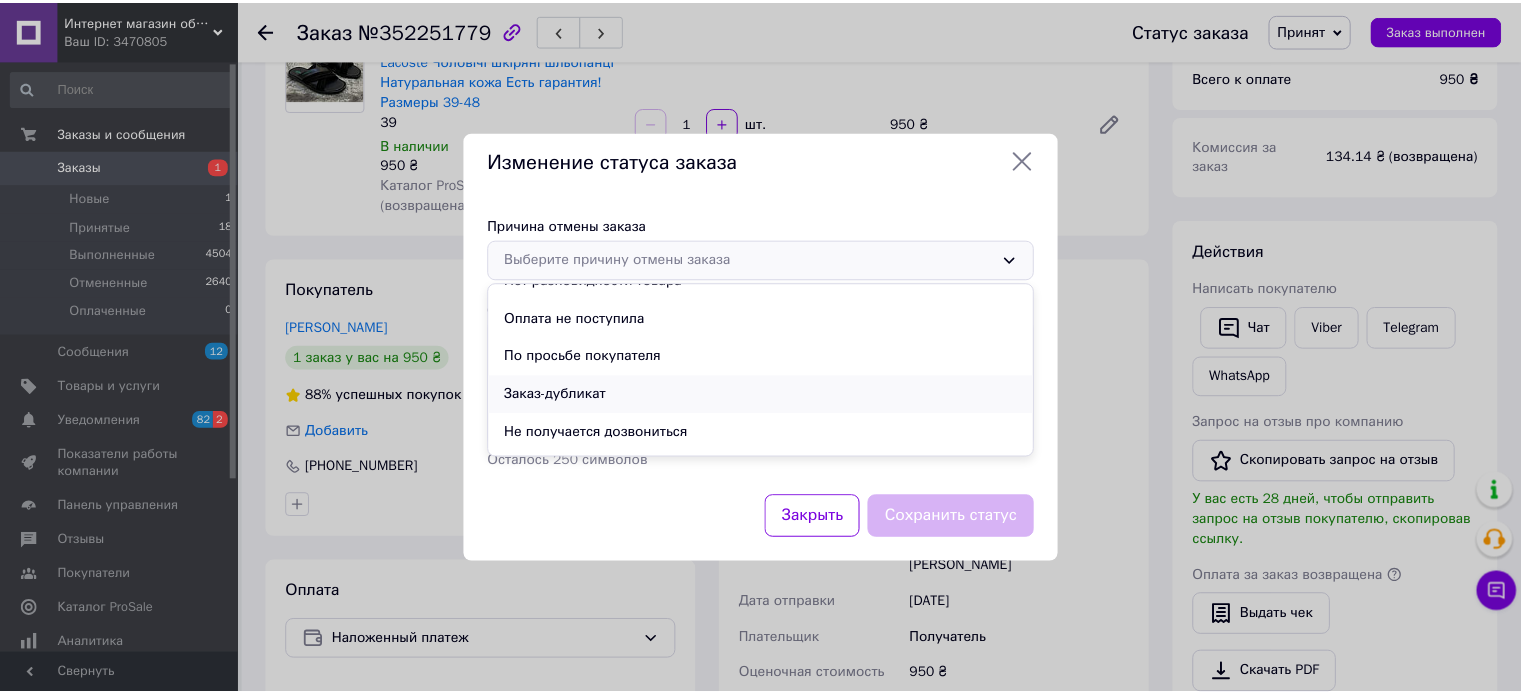 scroll, scrollTop: 93, scrollLeft: 0, axis: vertical 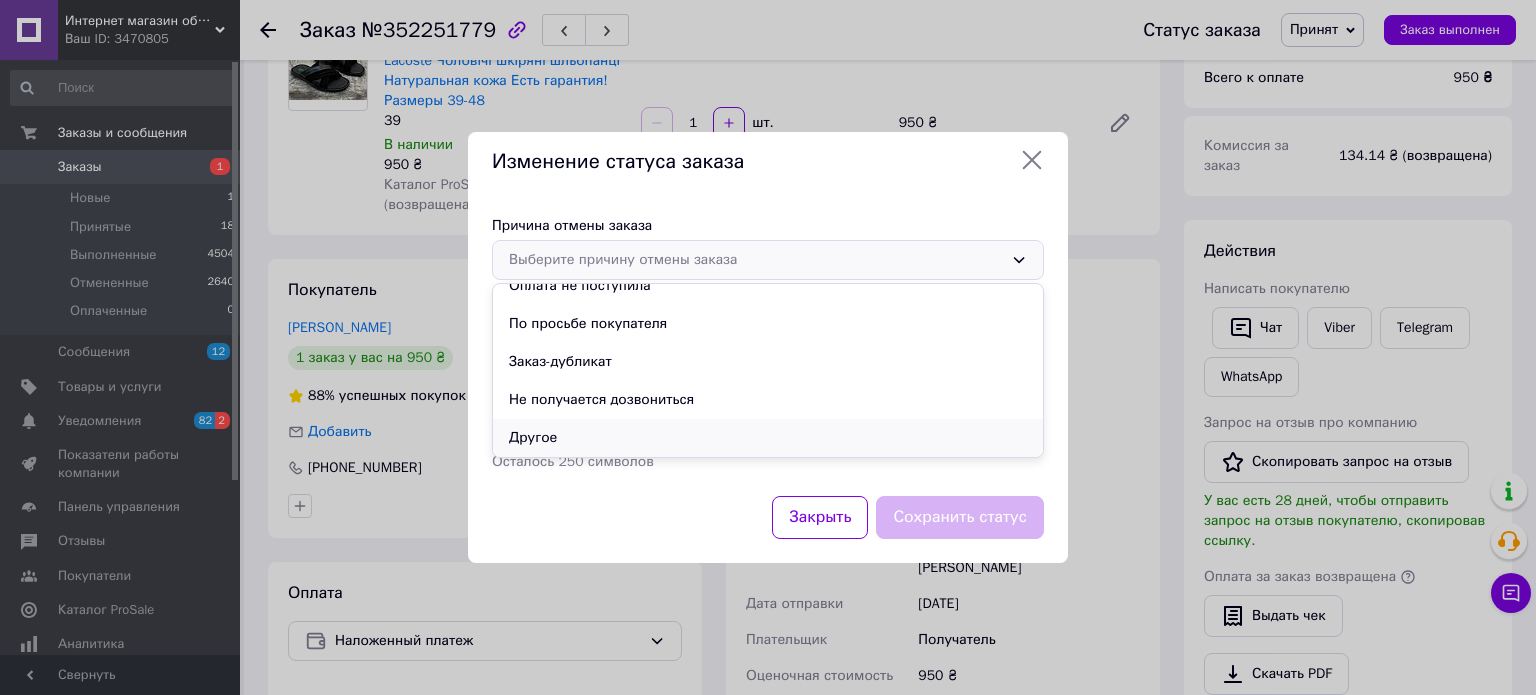 click on "Другое" at bounding box center [768, 438] 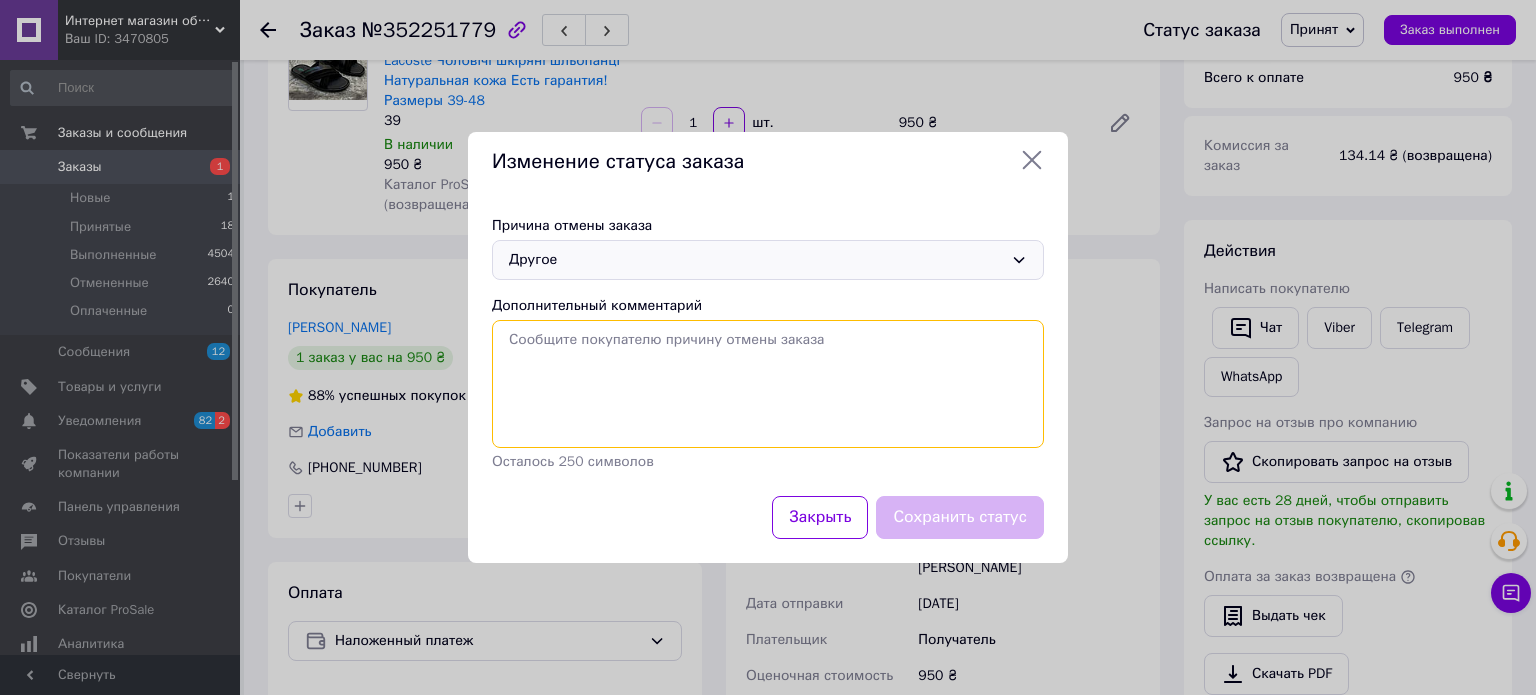 click on "Дополнительный комментарий" at bounding box center [768, 384] 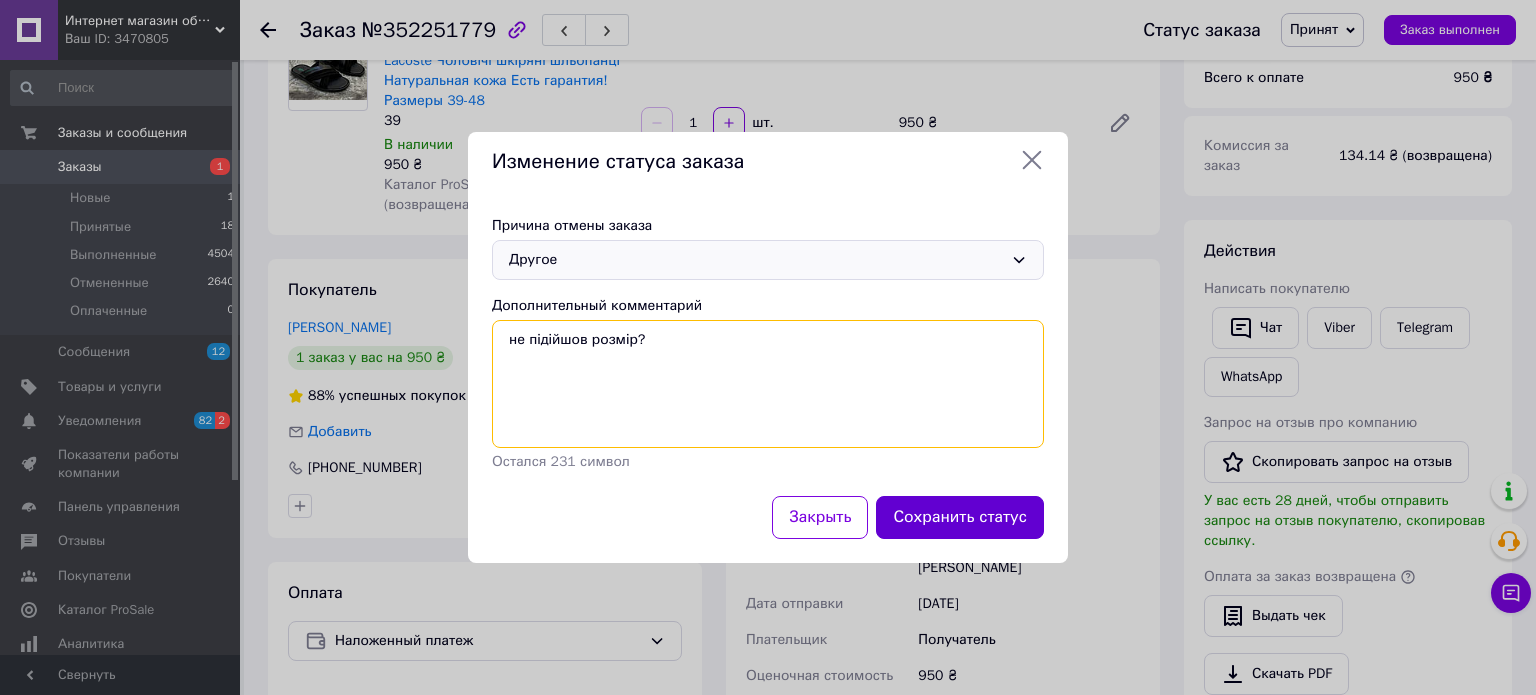 type on "не підійшов розмір?" 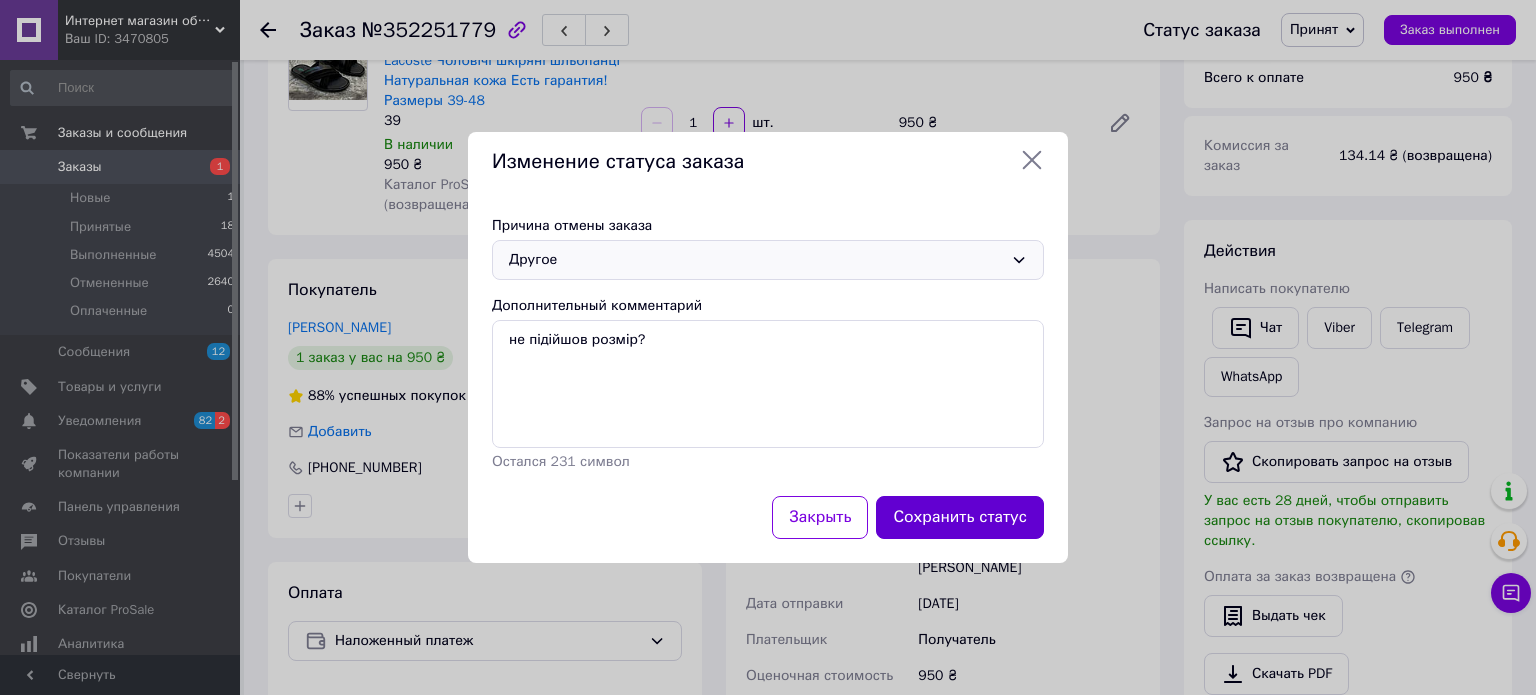 click on "Сохранить статус" at bounding box center [960, 517] 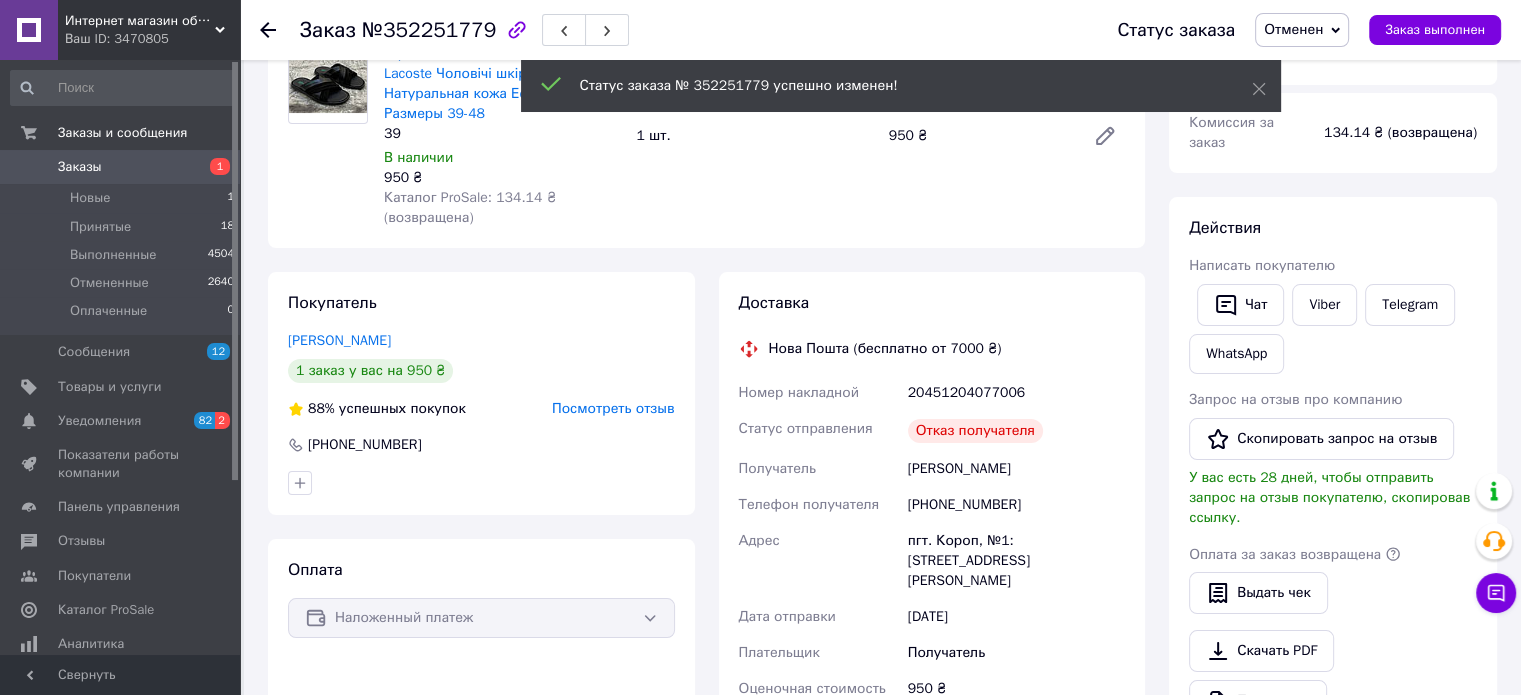 scroll, scrollTop: 0, scrollLeft: 0, axis: both 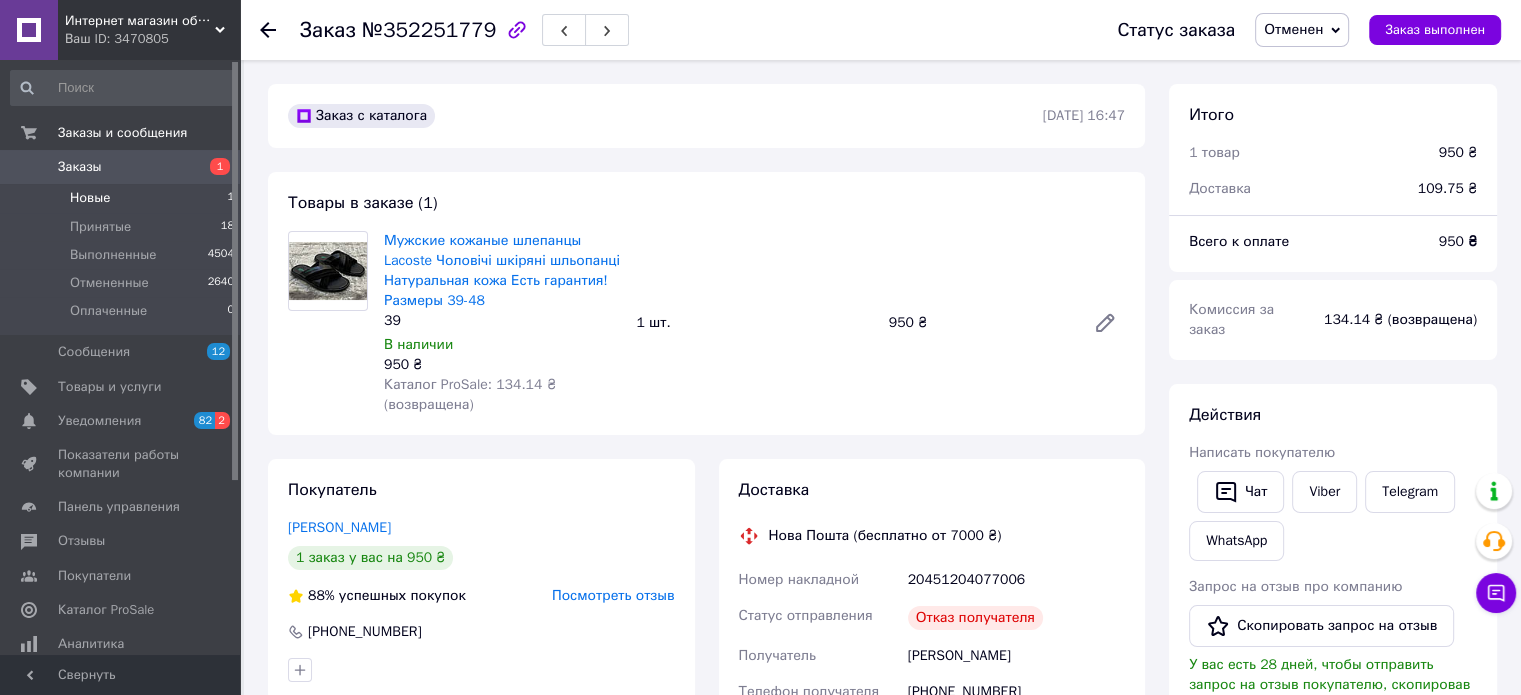 click on "Новые 1" at bounding box center (123, 198) 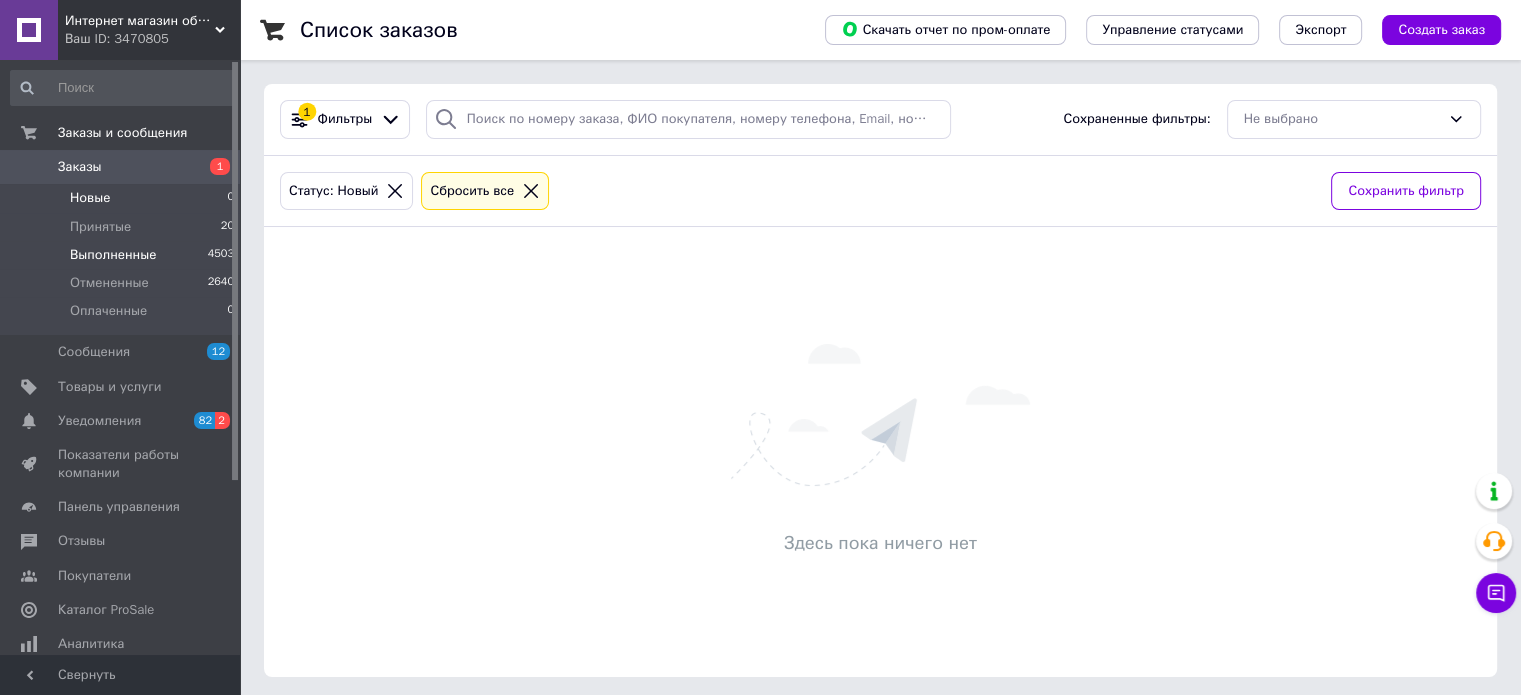 click on "Выполненные 4503" at bounding box center (123, 255) 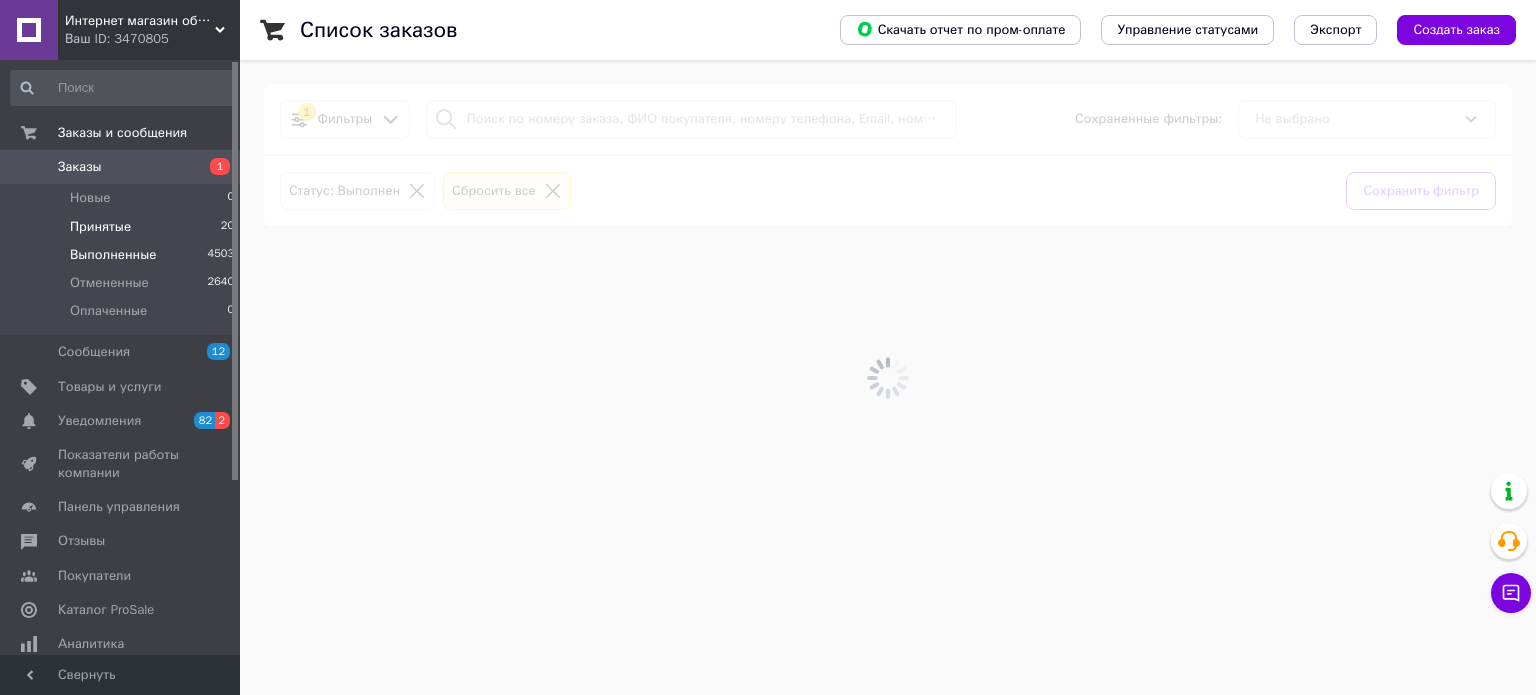 click on "Принятые 20" at bounding box center [123, 227] 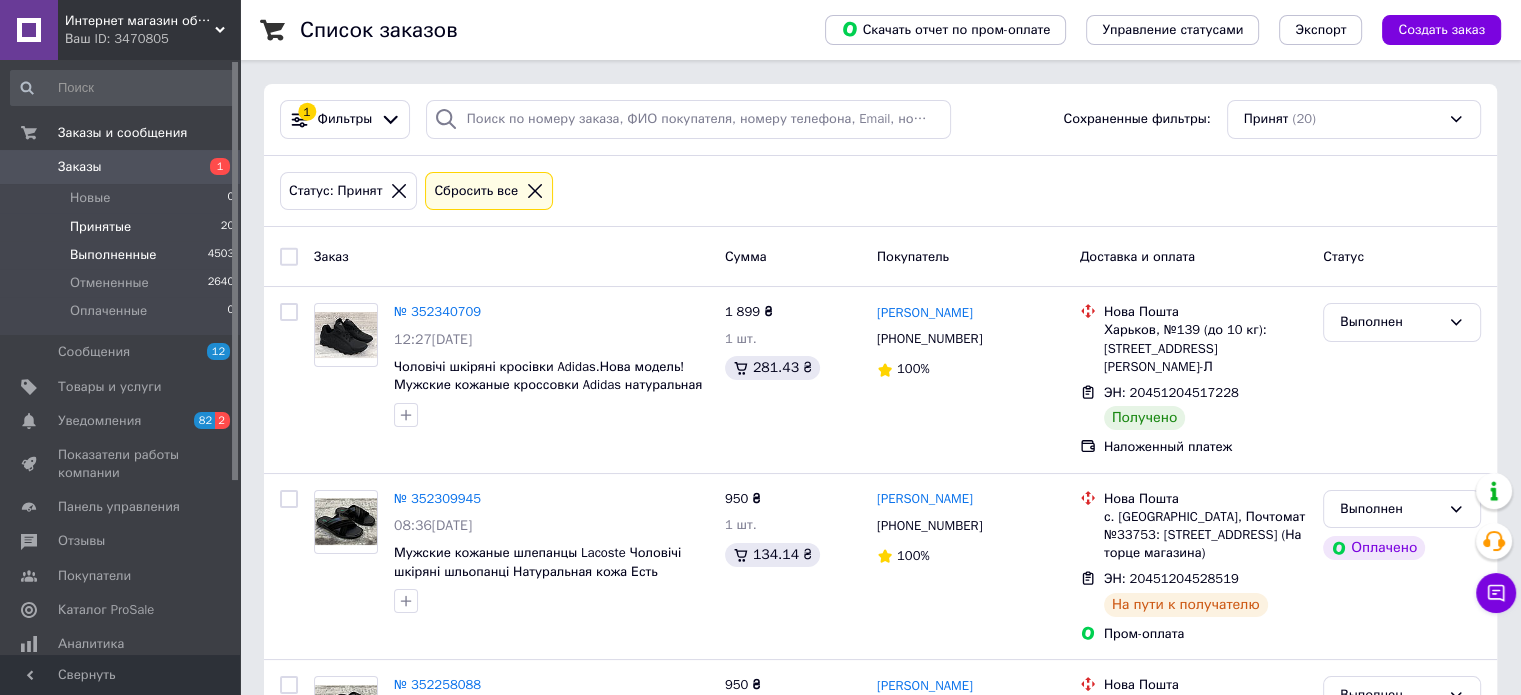 click on "Выполненные 4503" at bounding box center (123, 255) 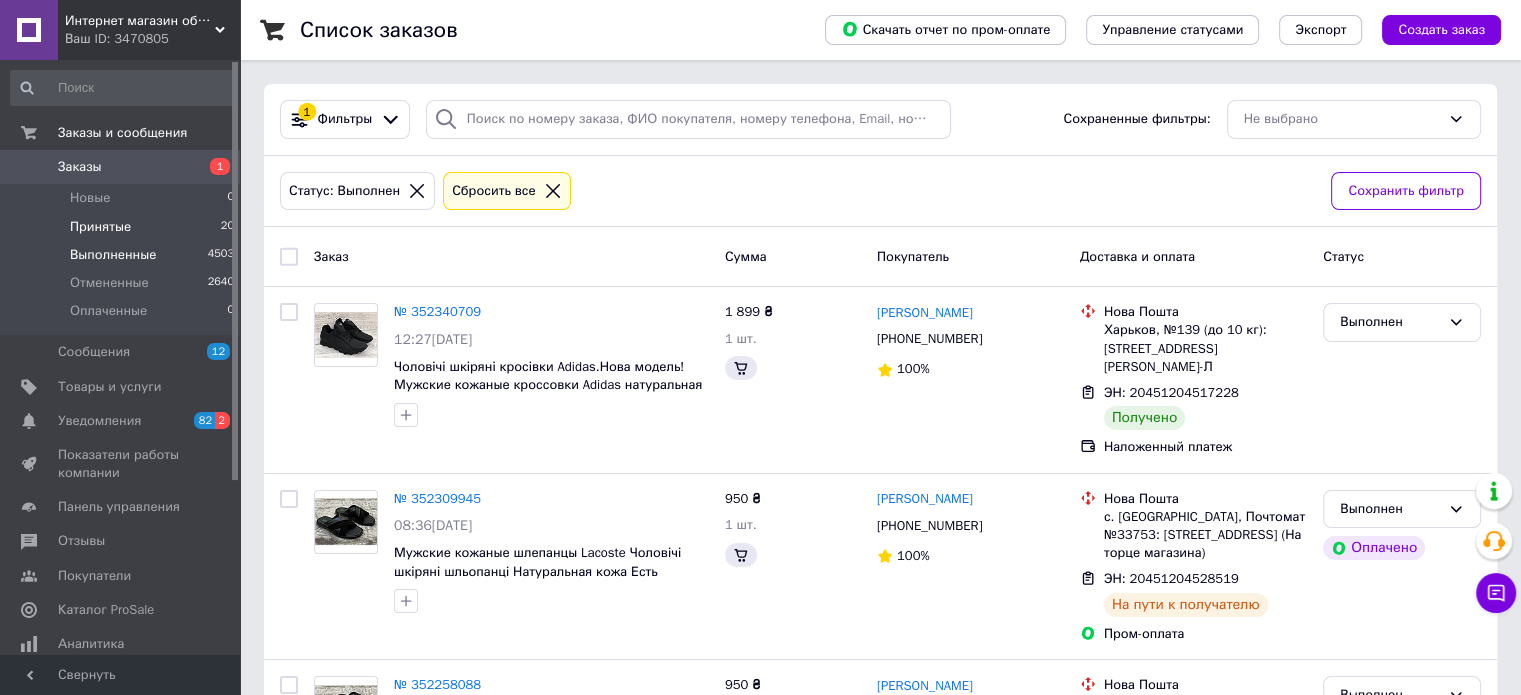 click on "Принятые" at bounding box center [100, 227] 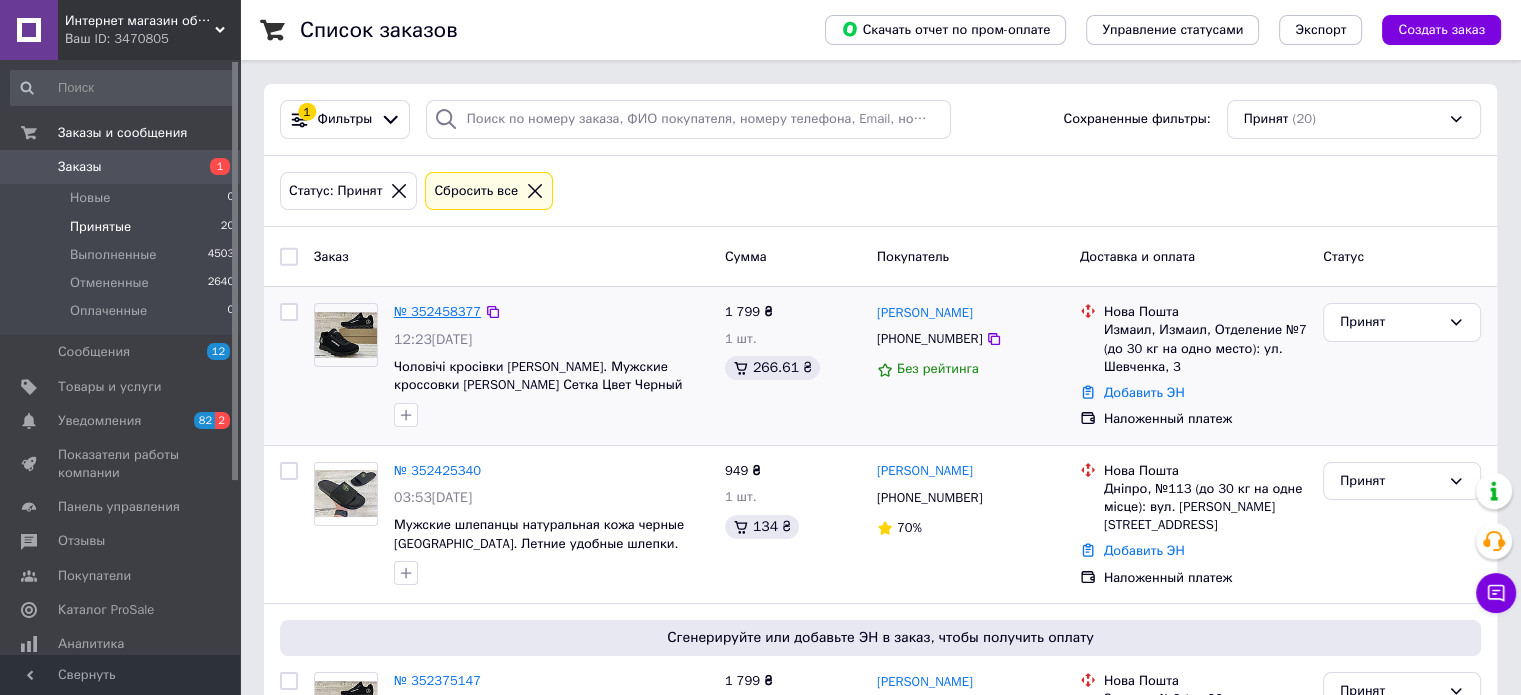 click on "№ 352458377" at bounding box center [437, 311] 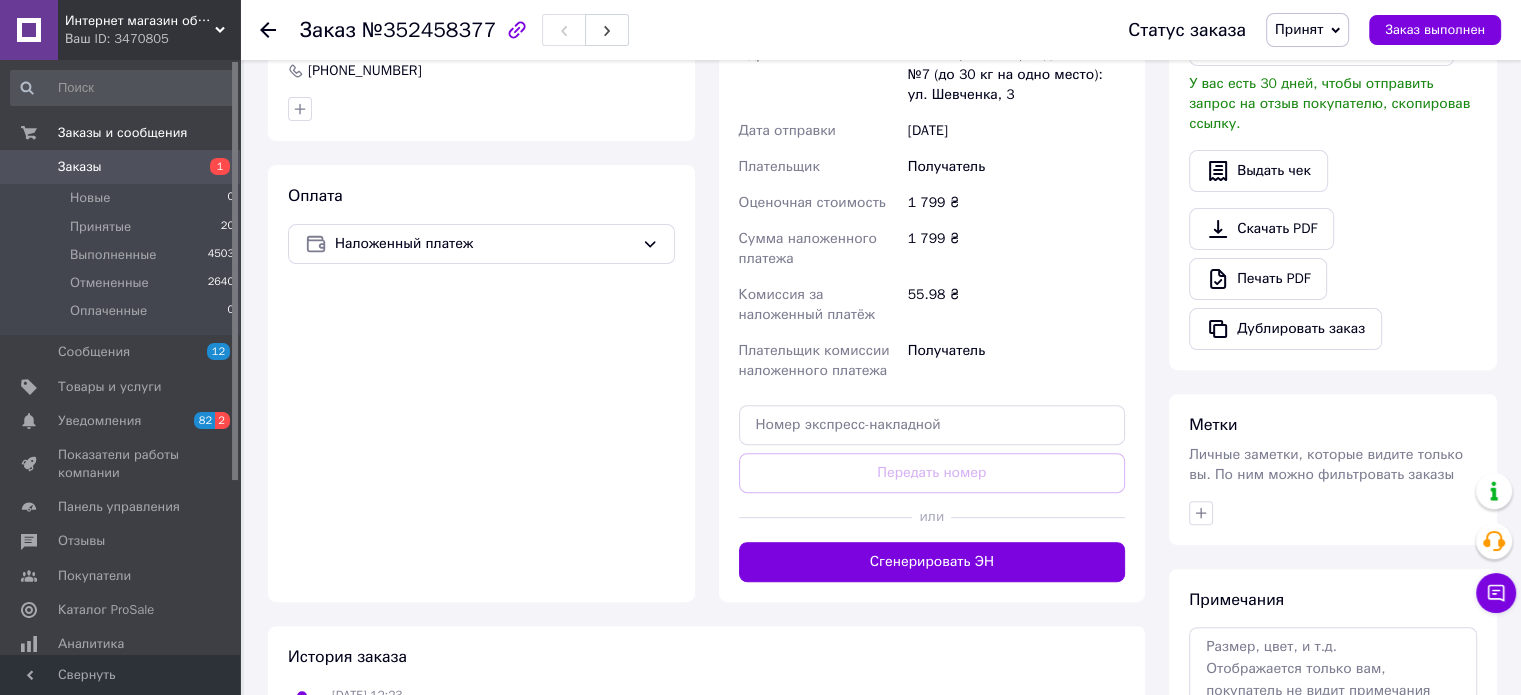 scroll, scrollTop: 600, scrollLeft: 0, axis: vertical 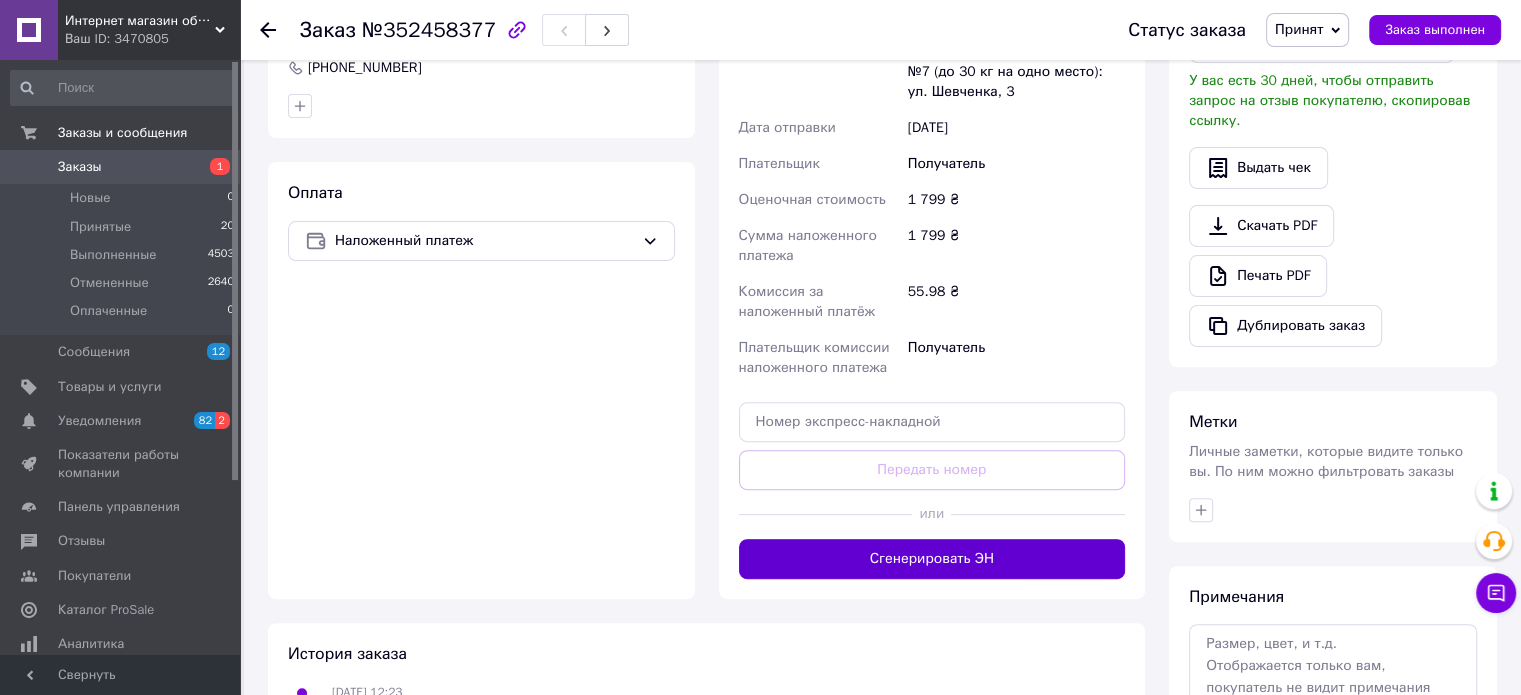 click on "Сгенерировать ЭН" at bounding box center (932, 559) 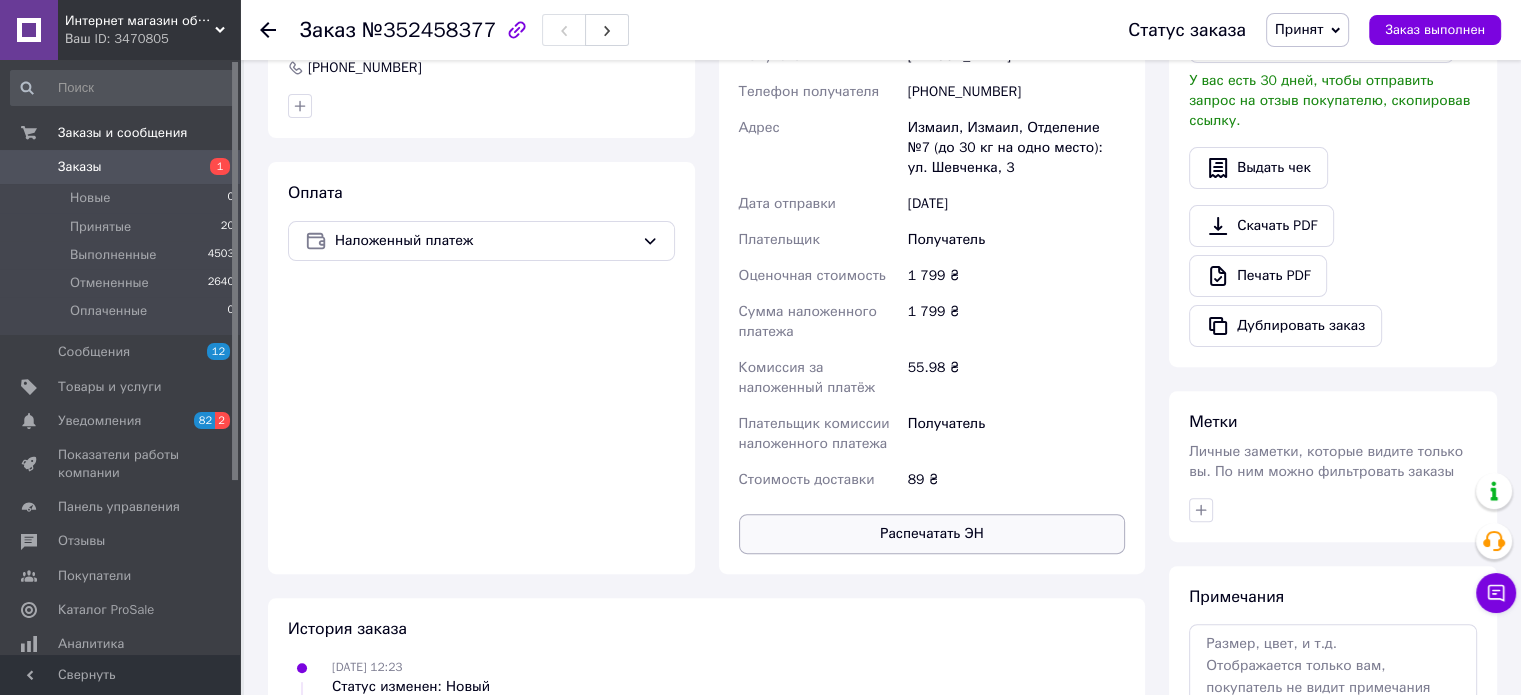 click on "Распечатать ЭН" at bounding box center [932, 534] 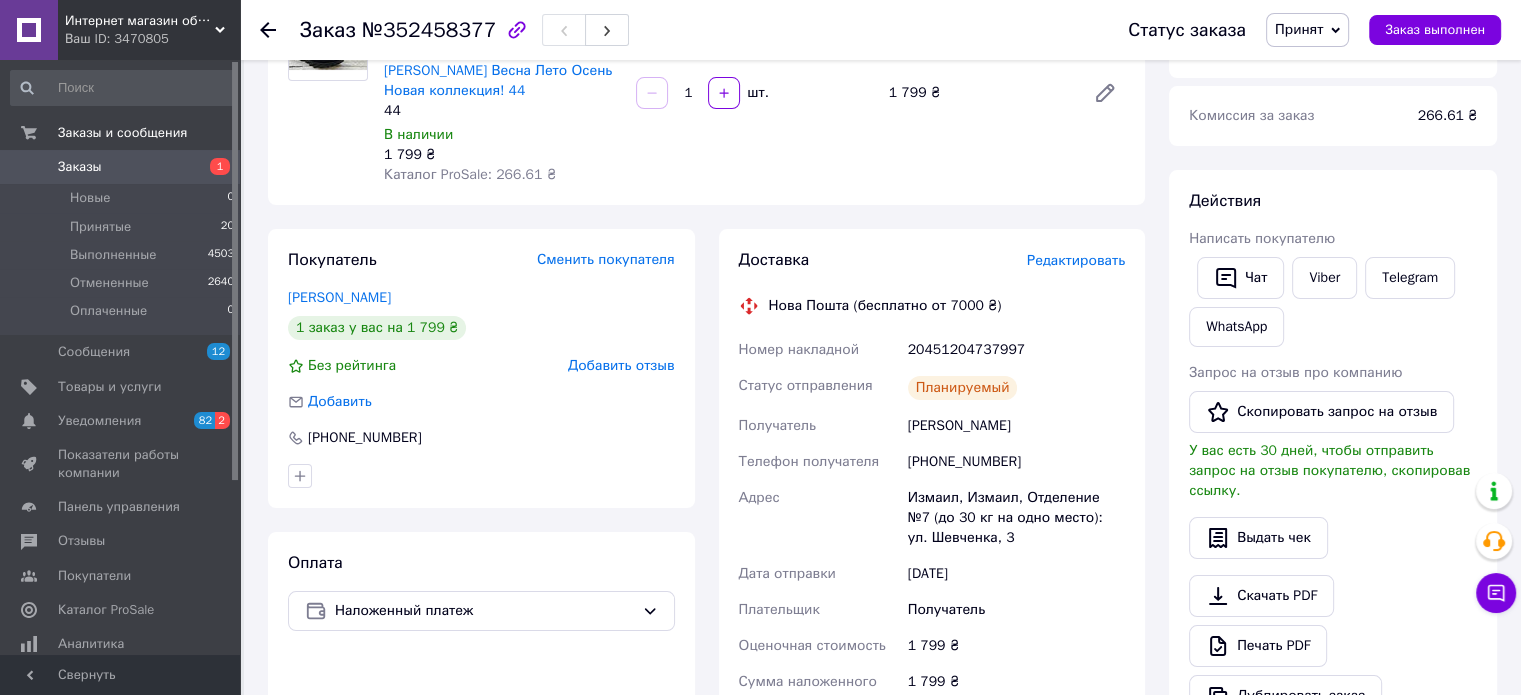 scroll, scrollTop: 100, scrollLeft: 0, axis: vertical 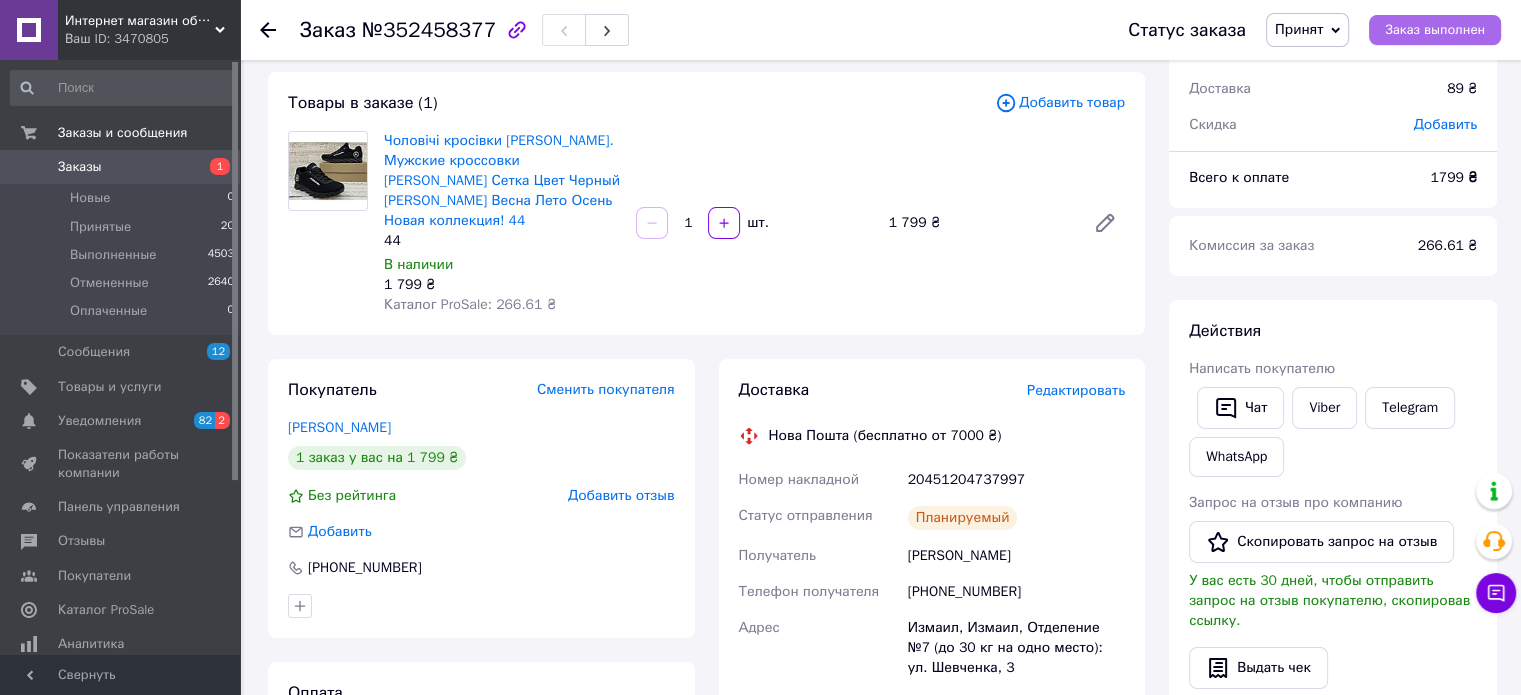 click on "Заказ выполнен" at bounding box center (1435, 30) 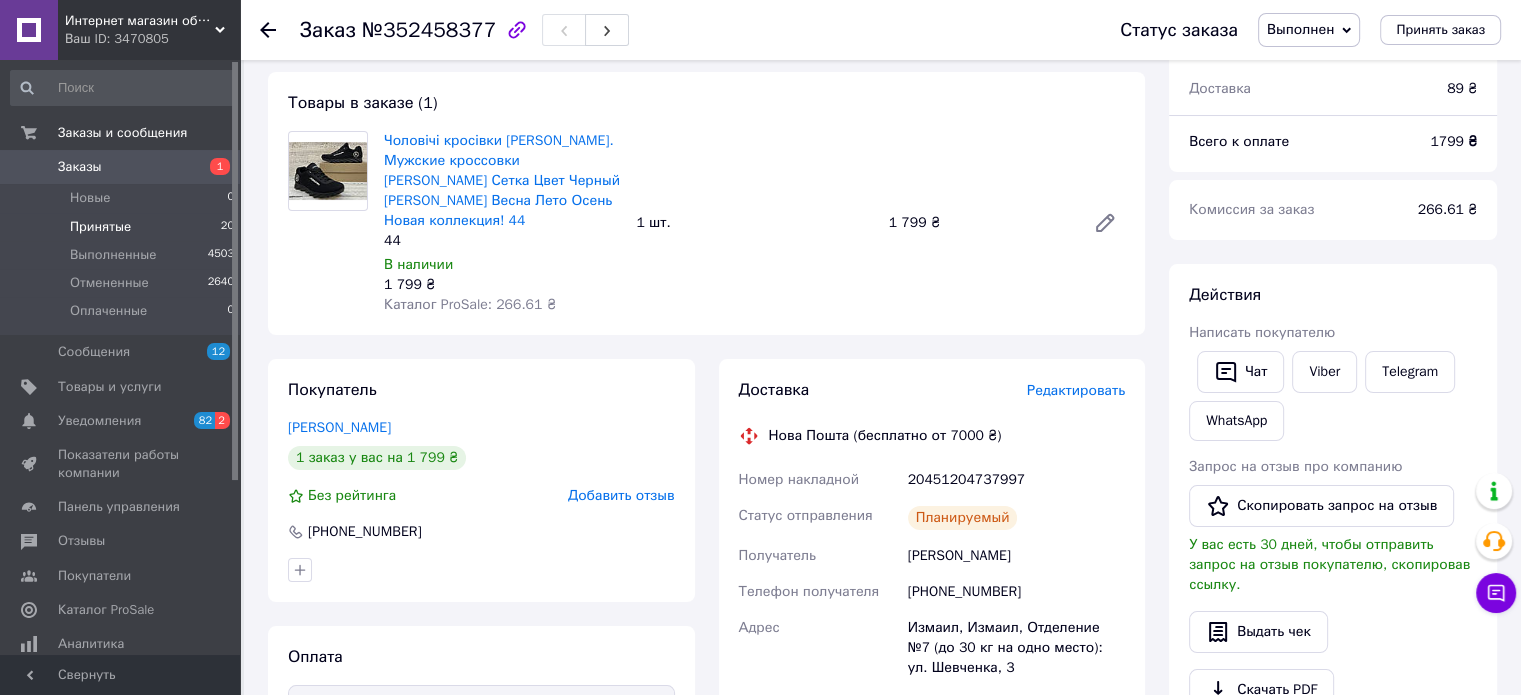 click on "Принятые" at bounding box center (100, 227) 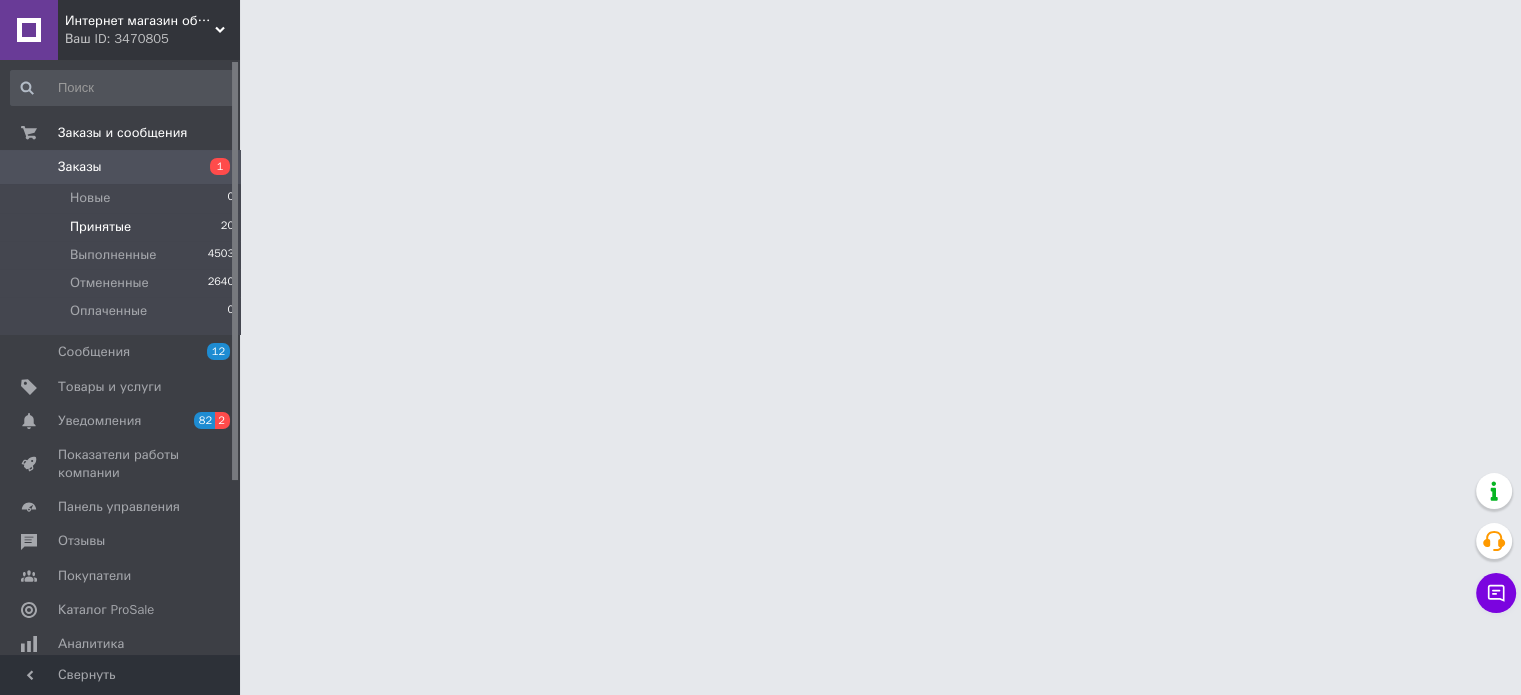 scroll, scrollTop: 0, scrollLeft: 0, axis: both 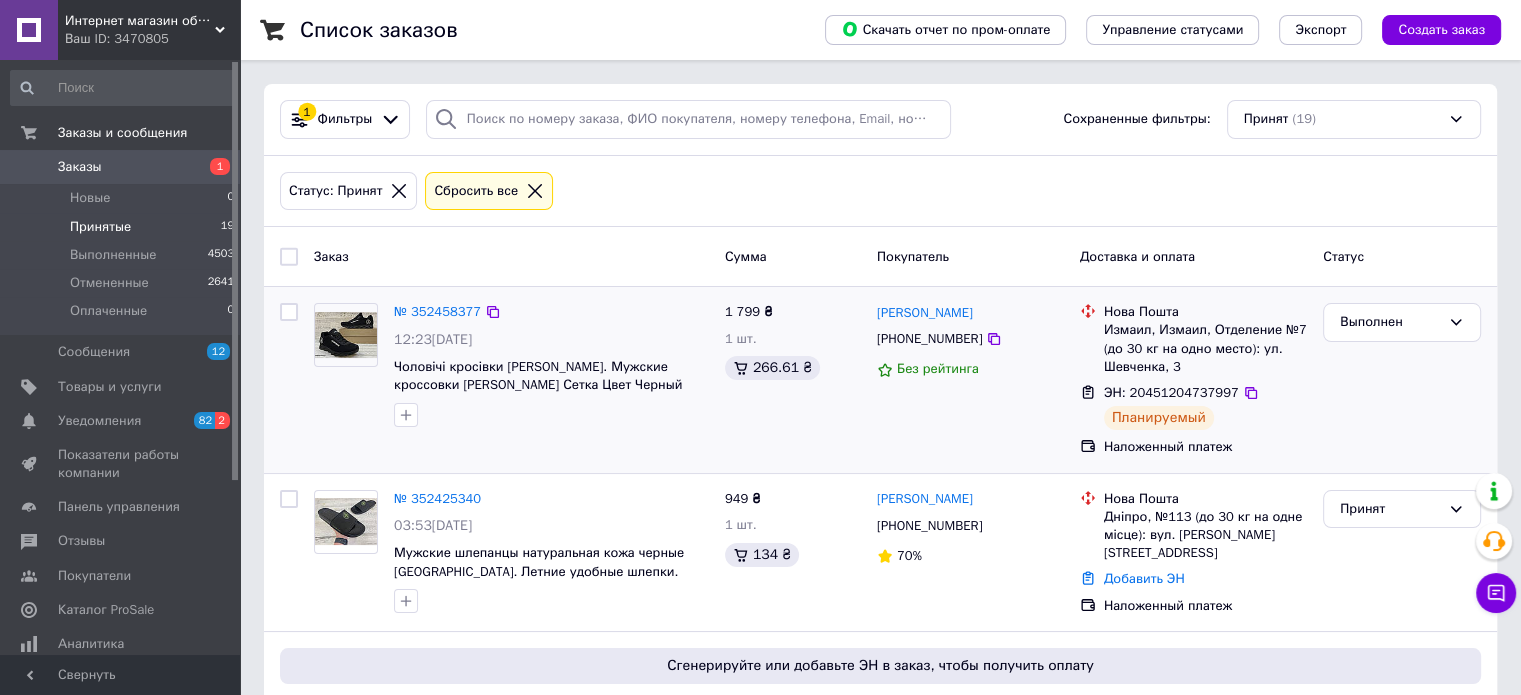 click on "№ 352458377 12:23[DATE] Чоловічі кросівки [PERSON_NAME]. Мужские кроссовки [PERSON_NAME] Сетка Цвет Черный [PERSON_NAME] Весна Лето Осень Новая коллекция! 44" at bounding box center [551, 365] 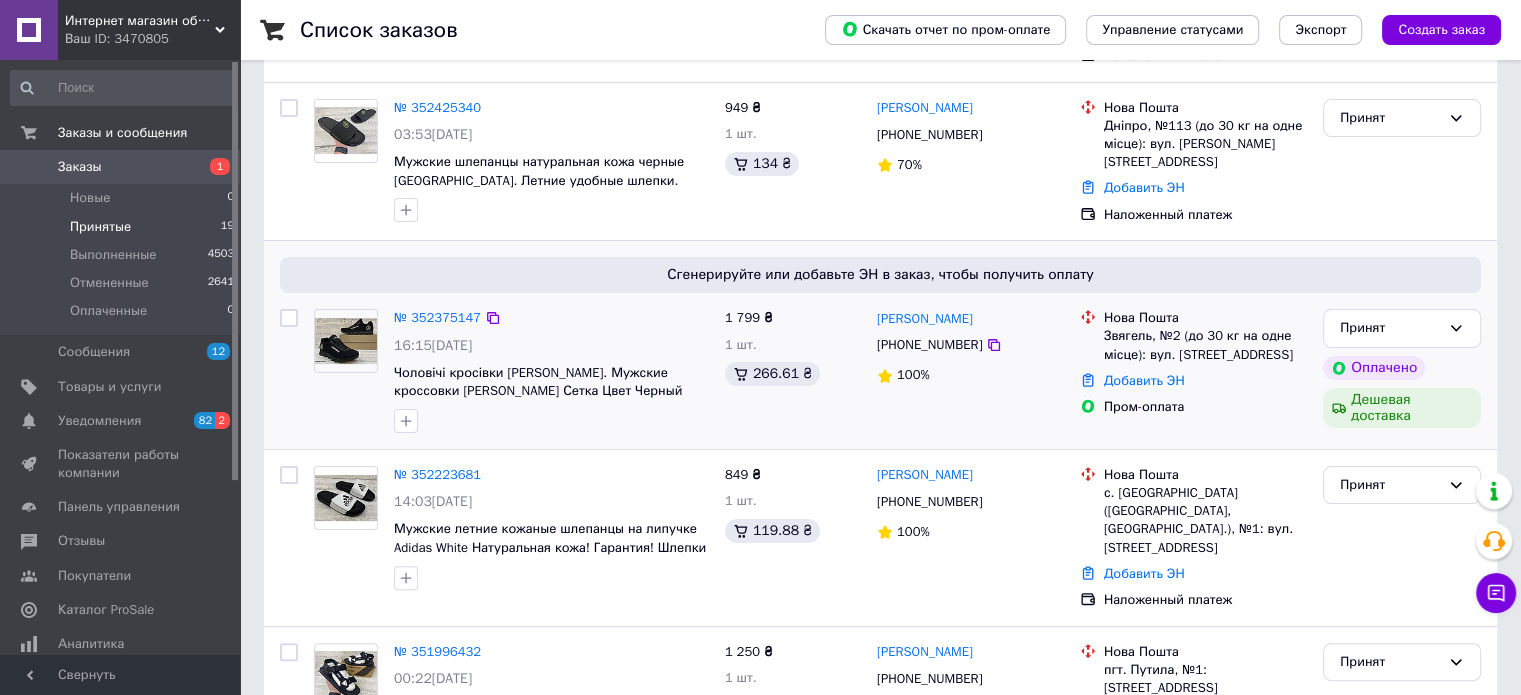 scroll, scrollTop: 400, scrollLeft: 0, axis: vertical 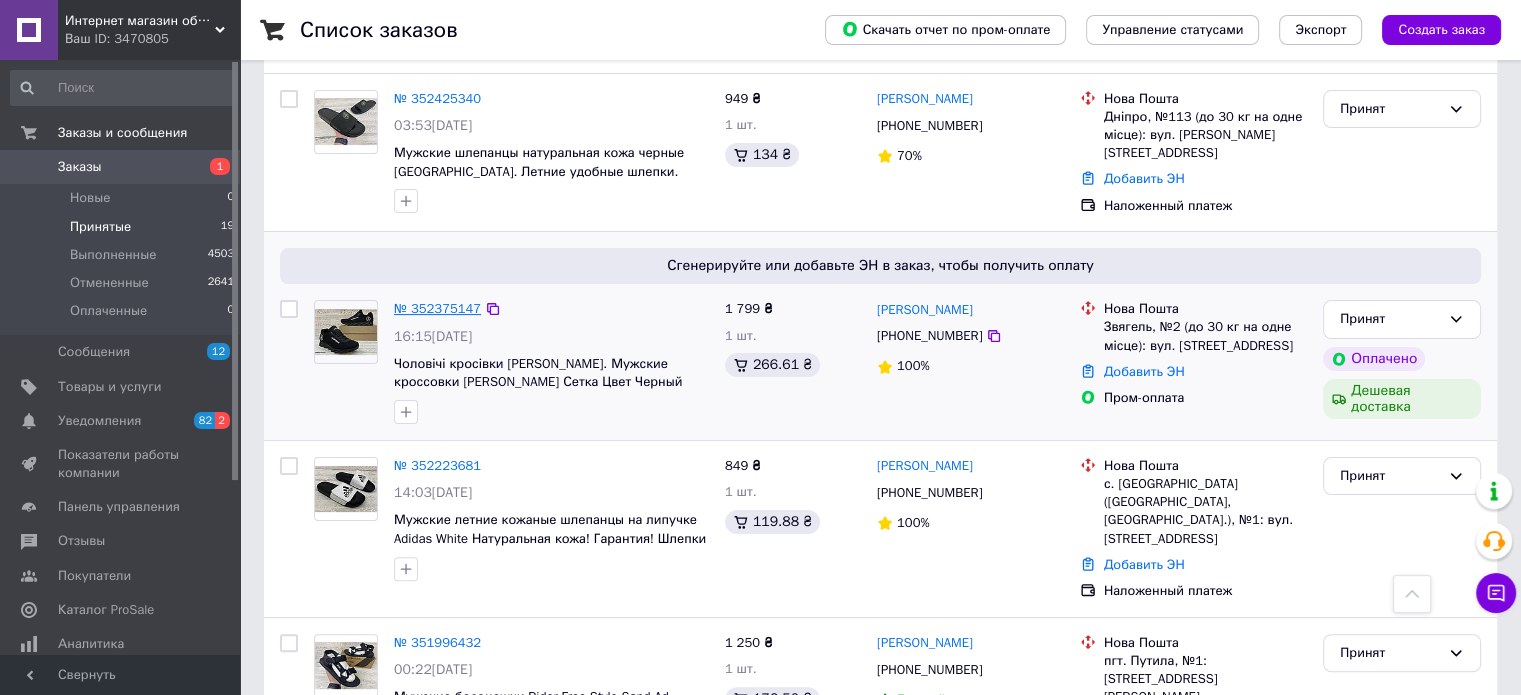 click on "№ 352375147" at bounding box center (437, 308) 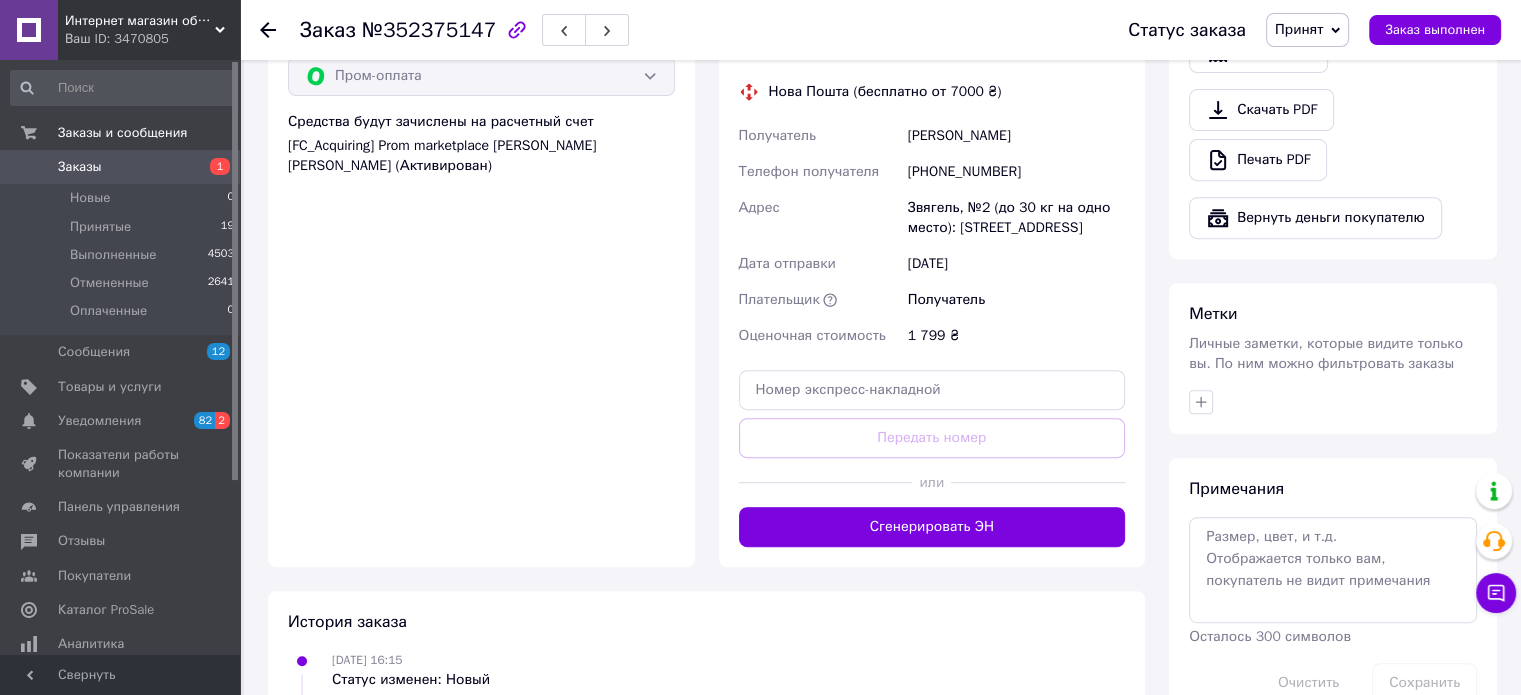 scroll, scrollTop: 900, scrollLeft: 0, axis: vertical 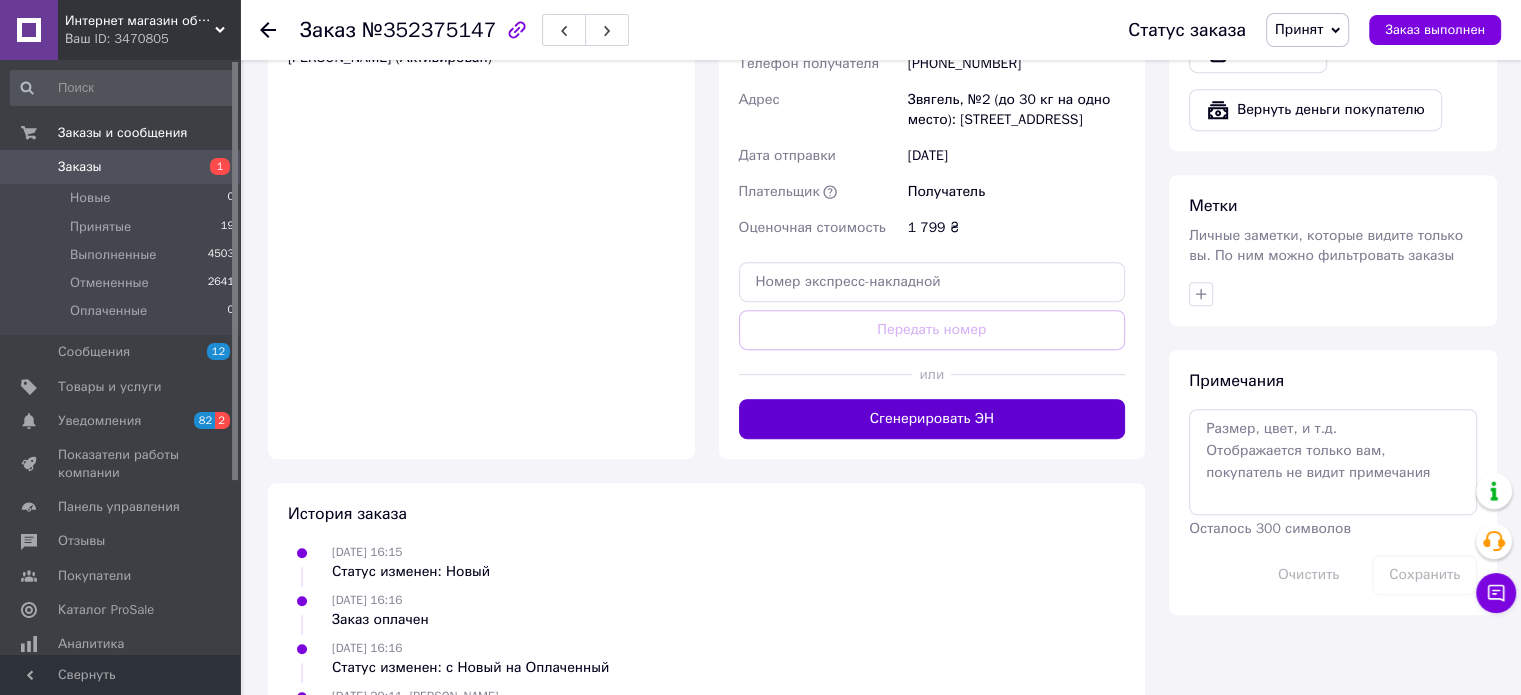 click on "Сгенерировать ЭН" at bounding box center [932, 419] 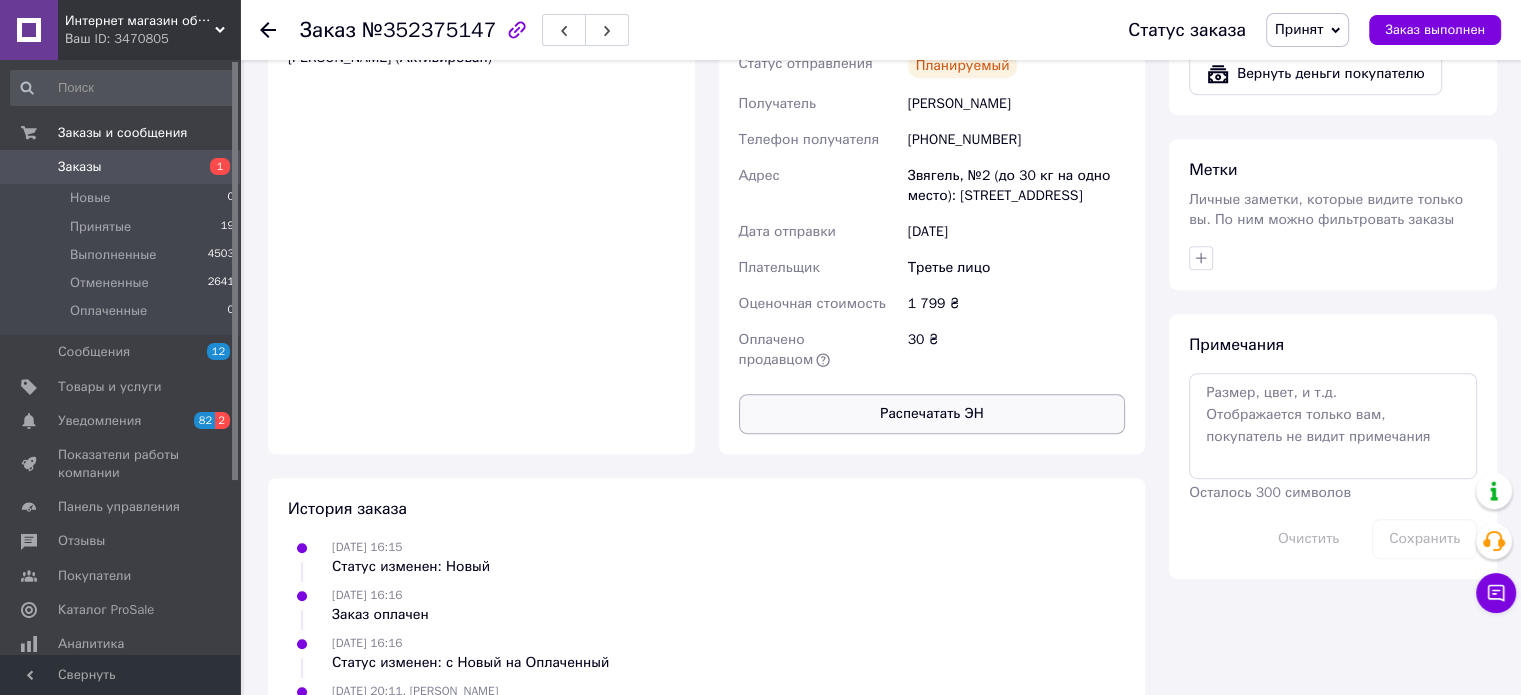click on "Распечатать ЭН" at bounding box center [932, 414] 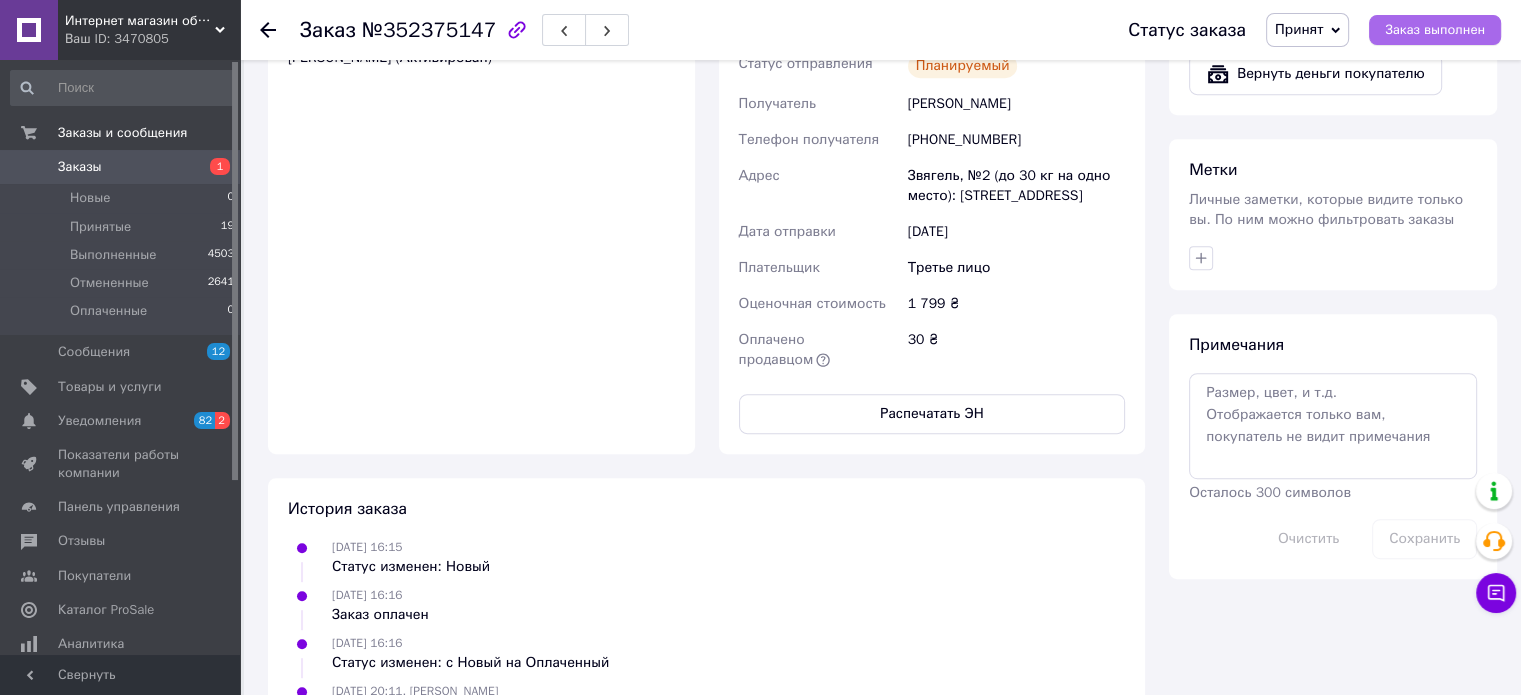 click on "Заказ выполнен" at bounding box center (1435, 30) 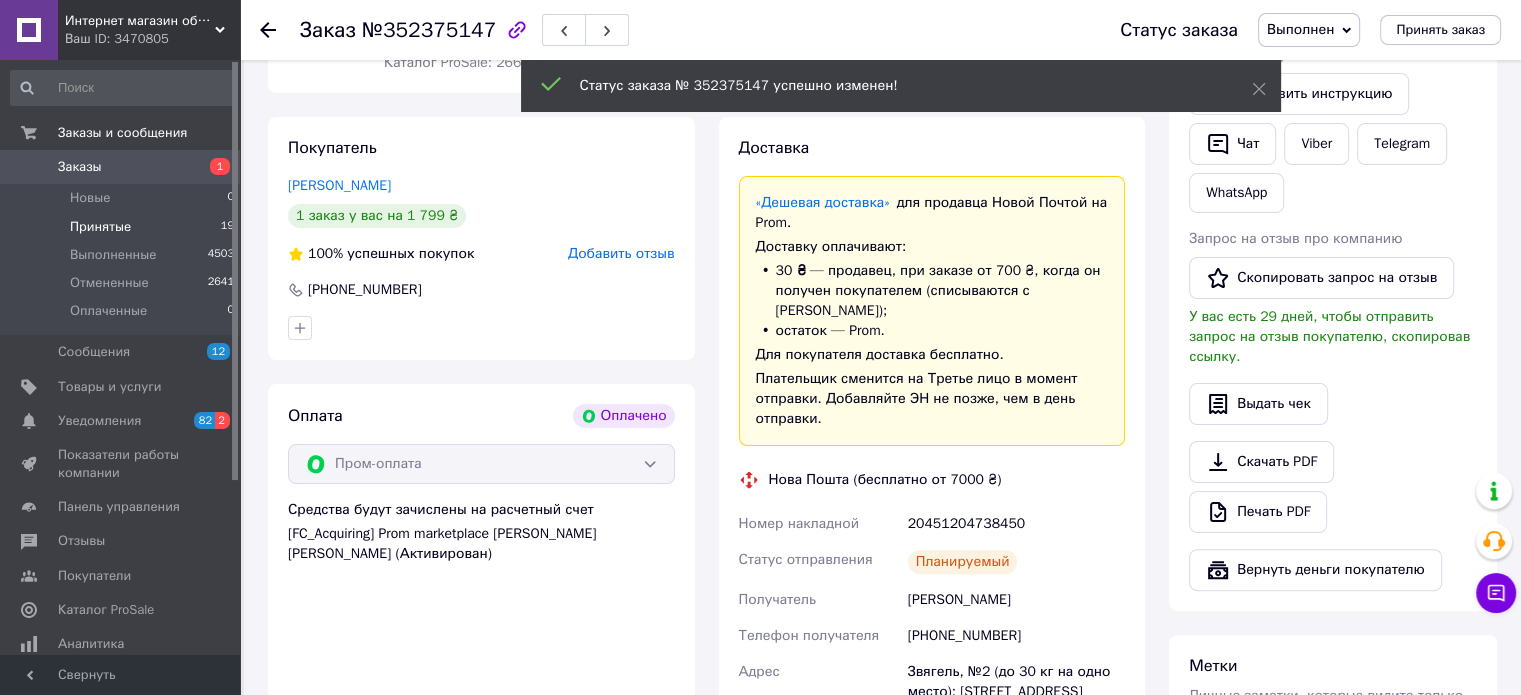 scroll, scrollTop: 400, scrollLeft: 0, axis: vertical 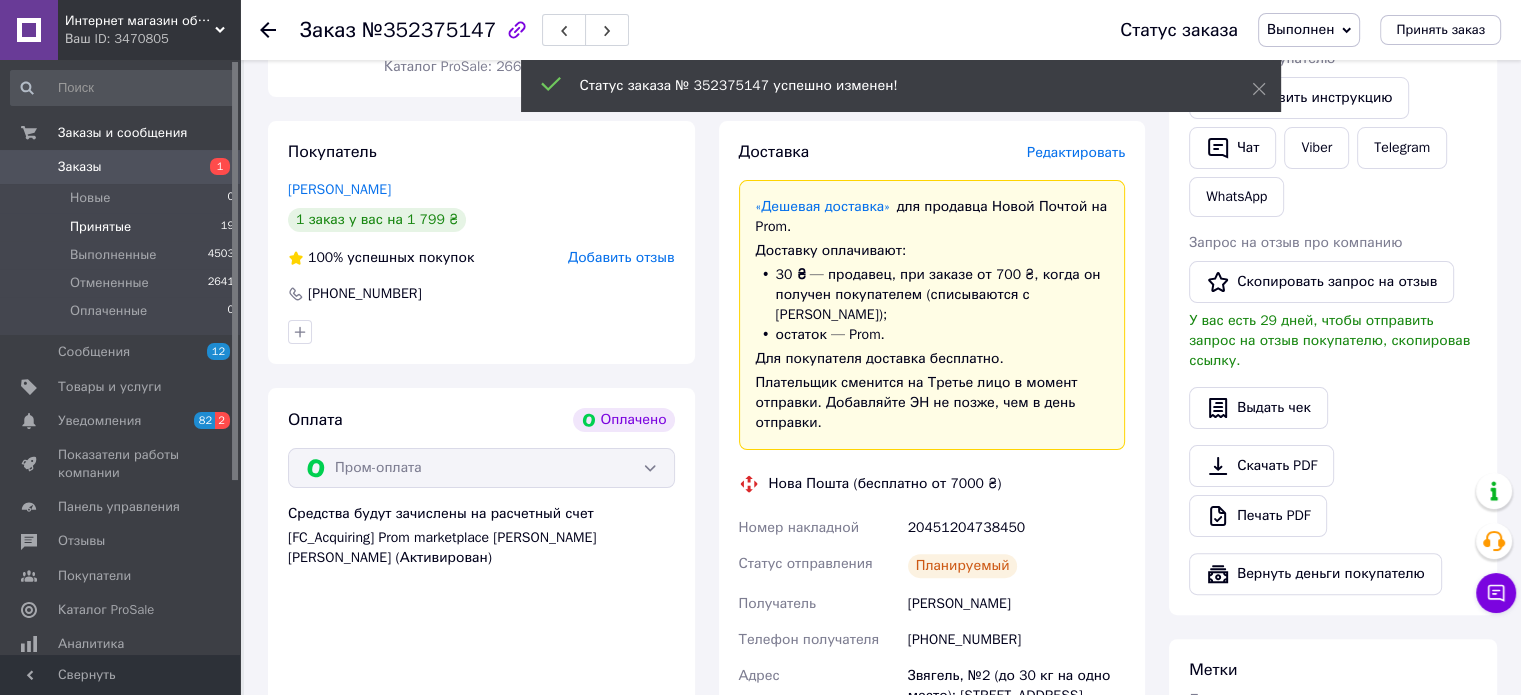 click on "Принятые" at bounding box center (100, 227) 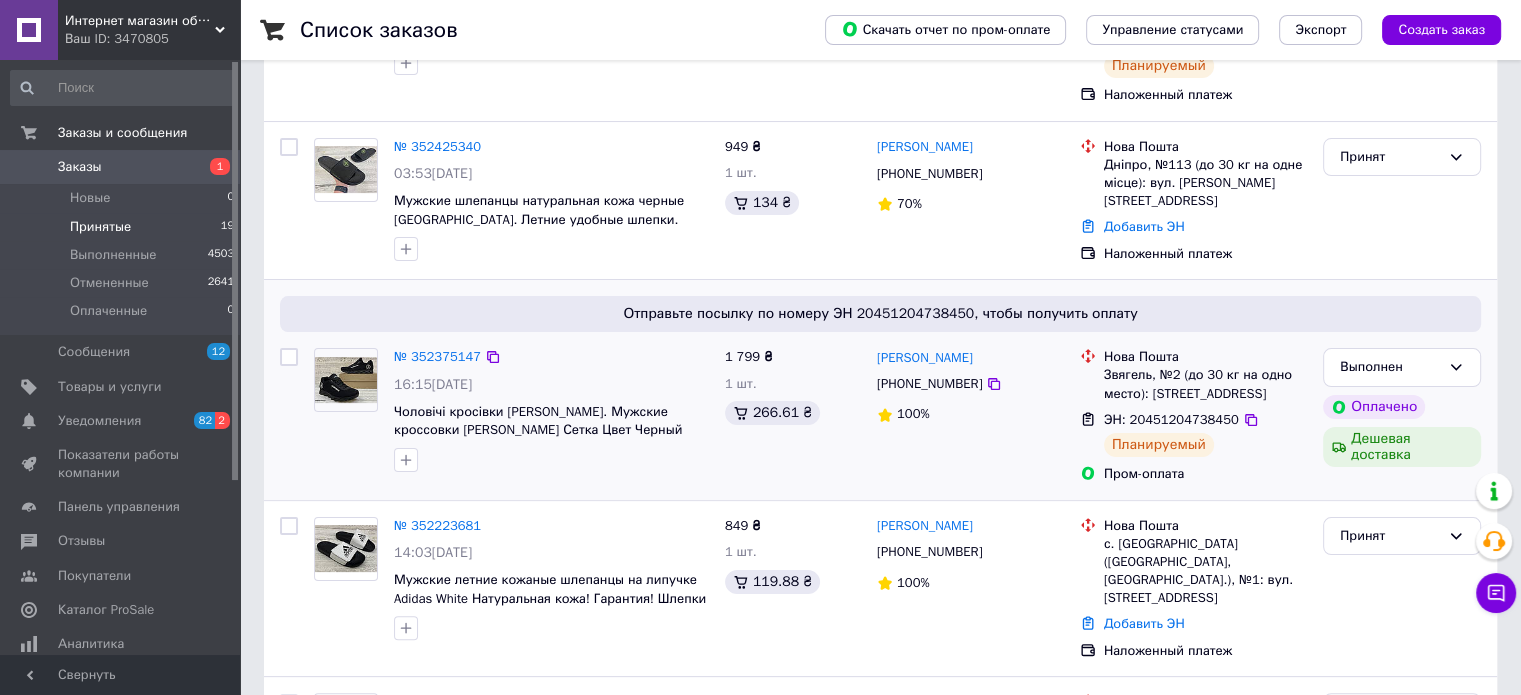 scroll, scrollTop: 300, scrollLeft: 0, axis: vertical 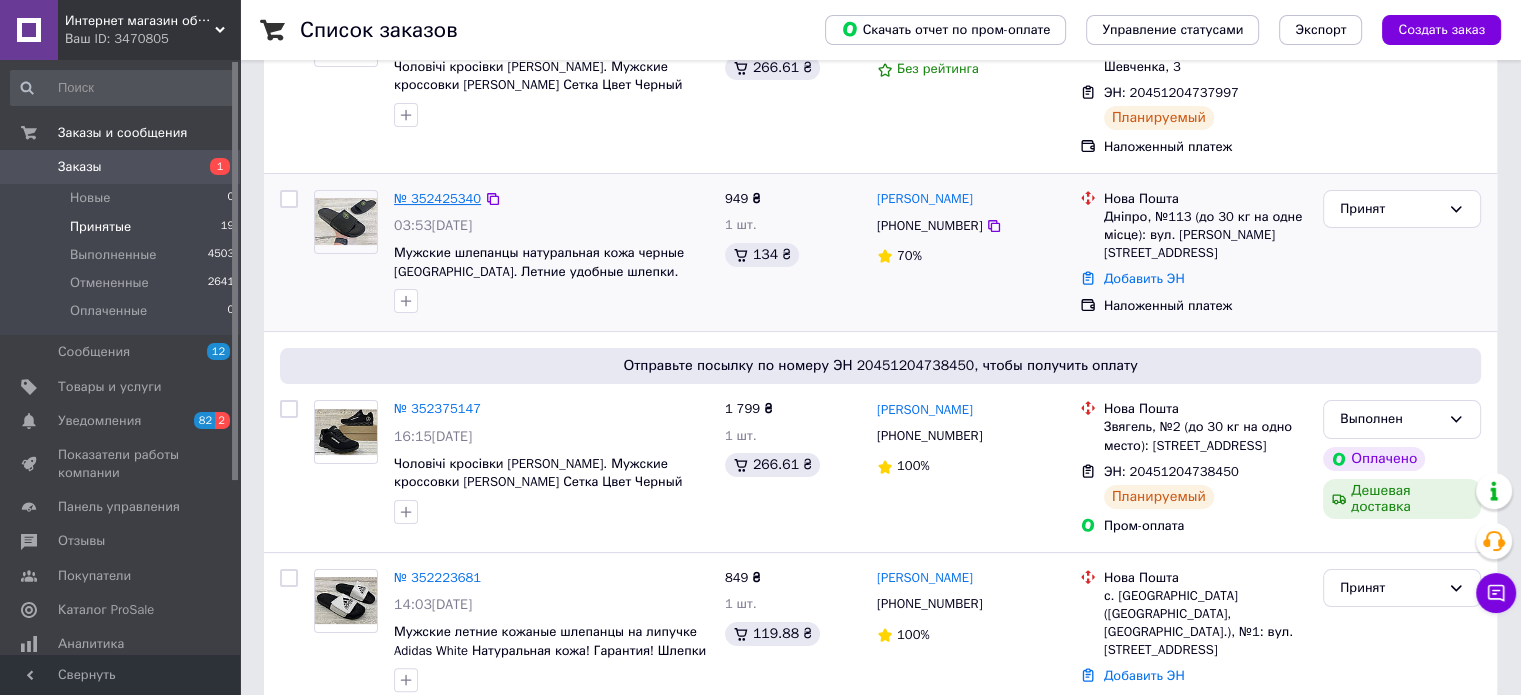click on "№ 352425340" at bounding box center [437, 198] 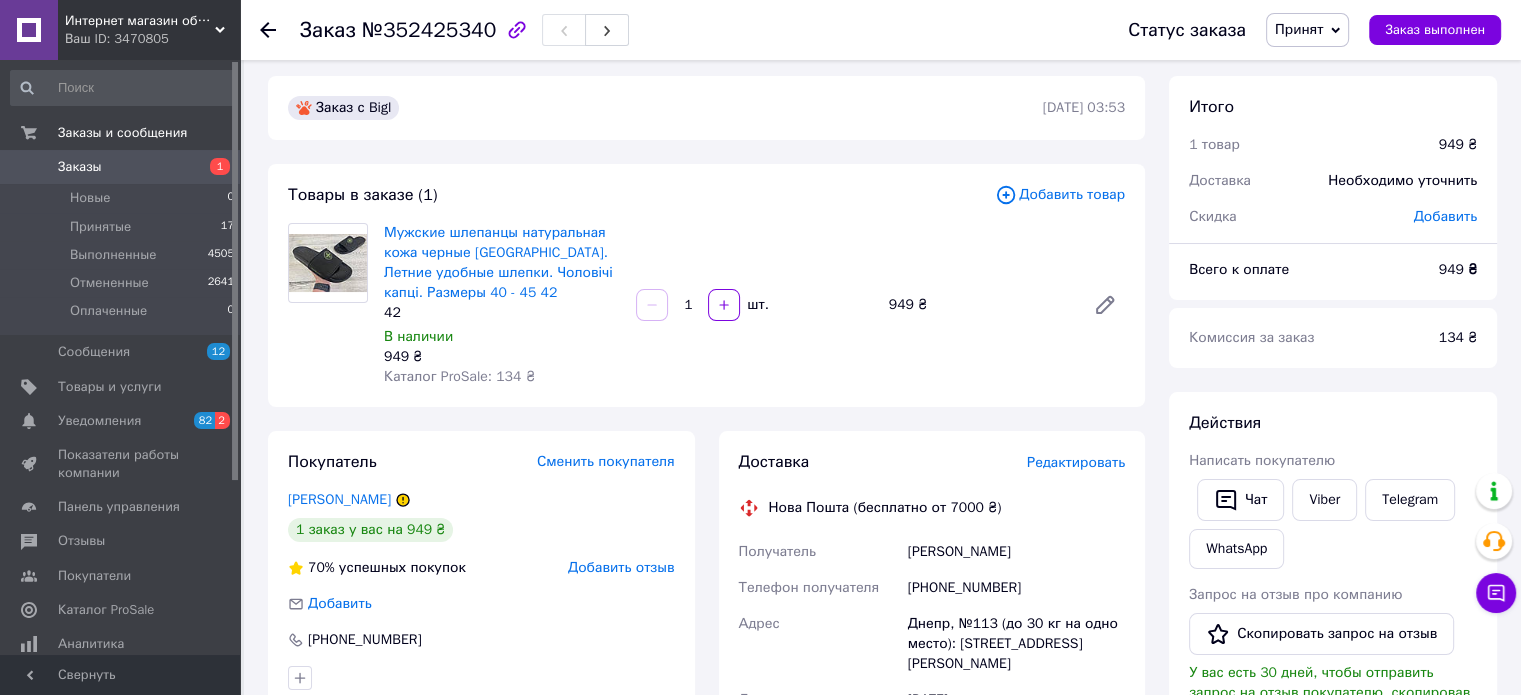 scroll, scrollTop: 0, scrollLeft: 0, axis: both 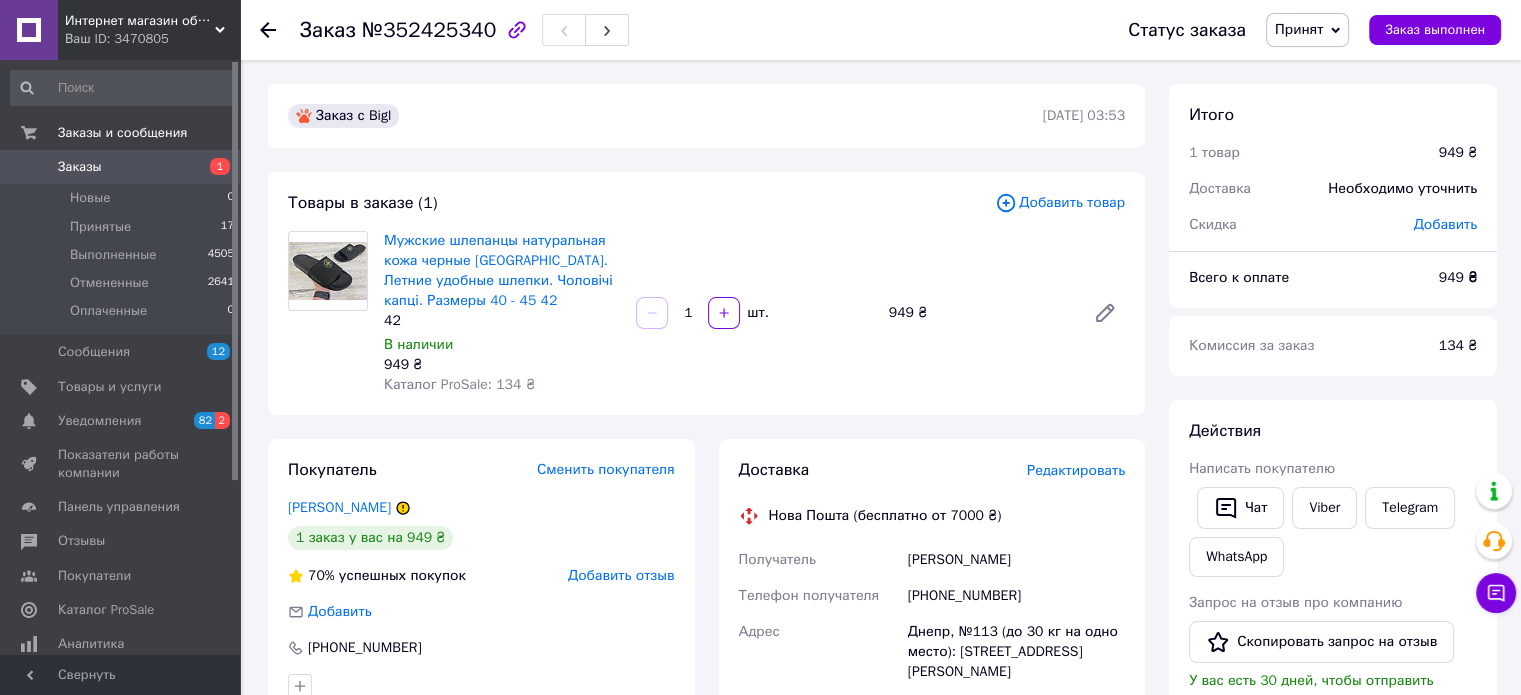 drag, startPoint x: 560, startPoint y: 185, endPoint x: 712, endPoint y: 9, distance: 232.55107 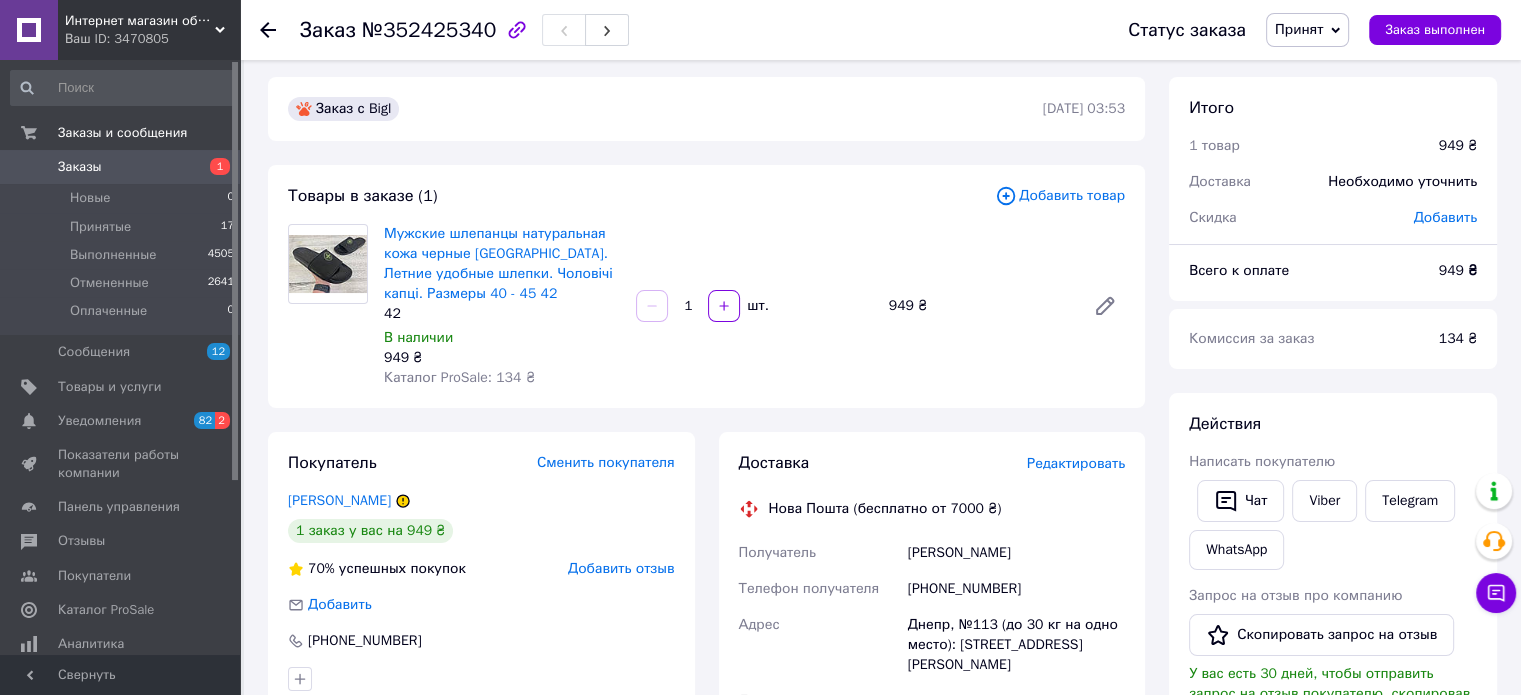 scroll, scrollTop: 0, scrollLeft: 0, axis: both 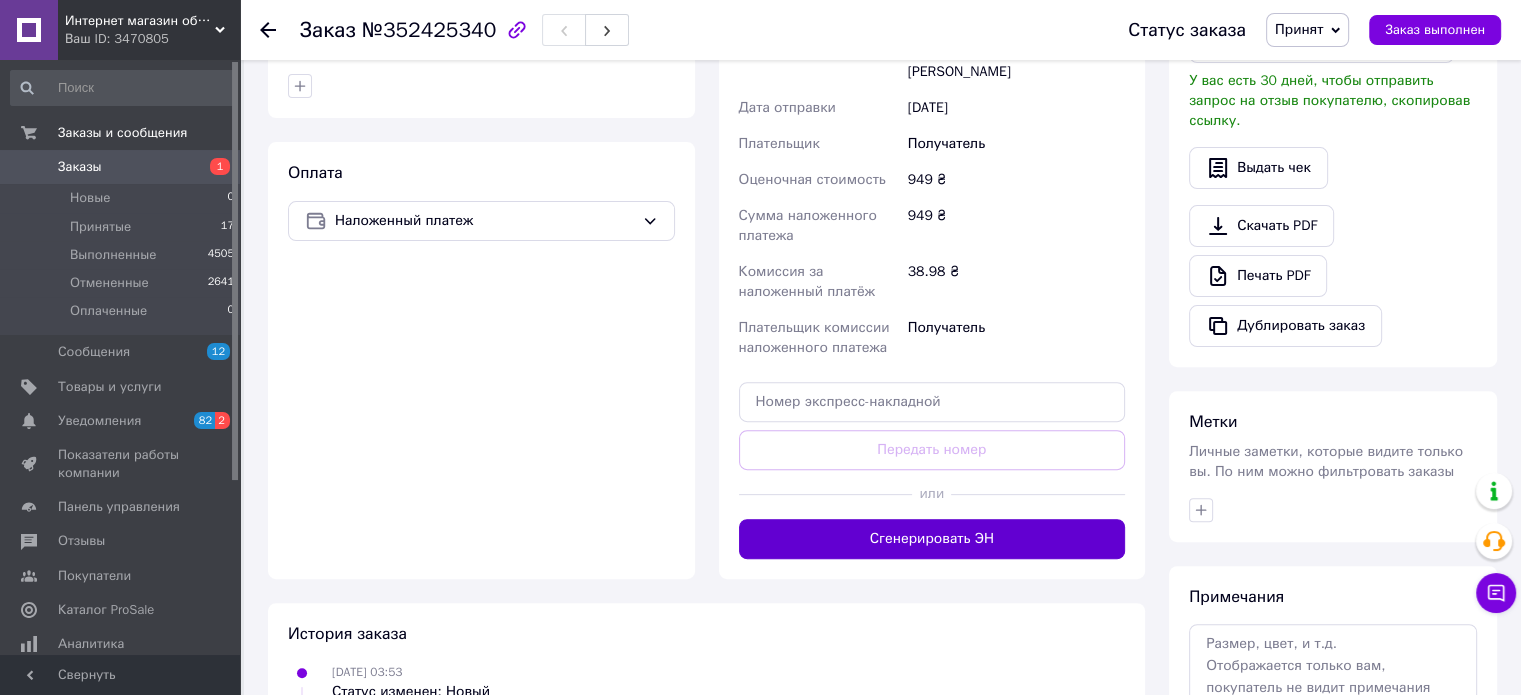click on "Сгенерировать ЭН" at bounding box center [932, 539] 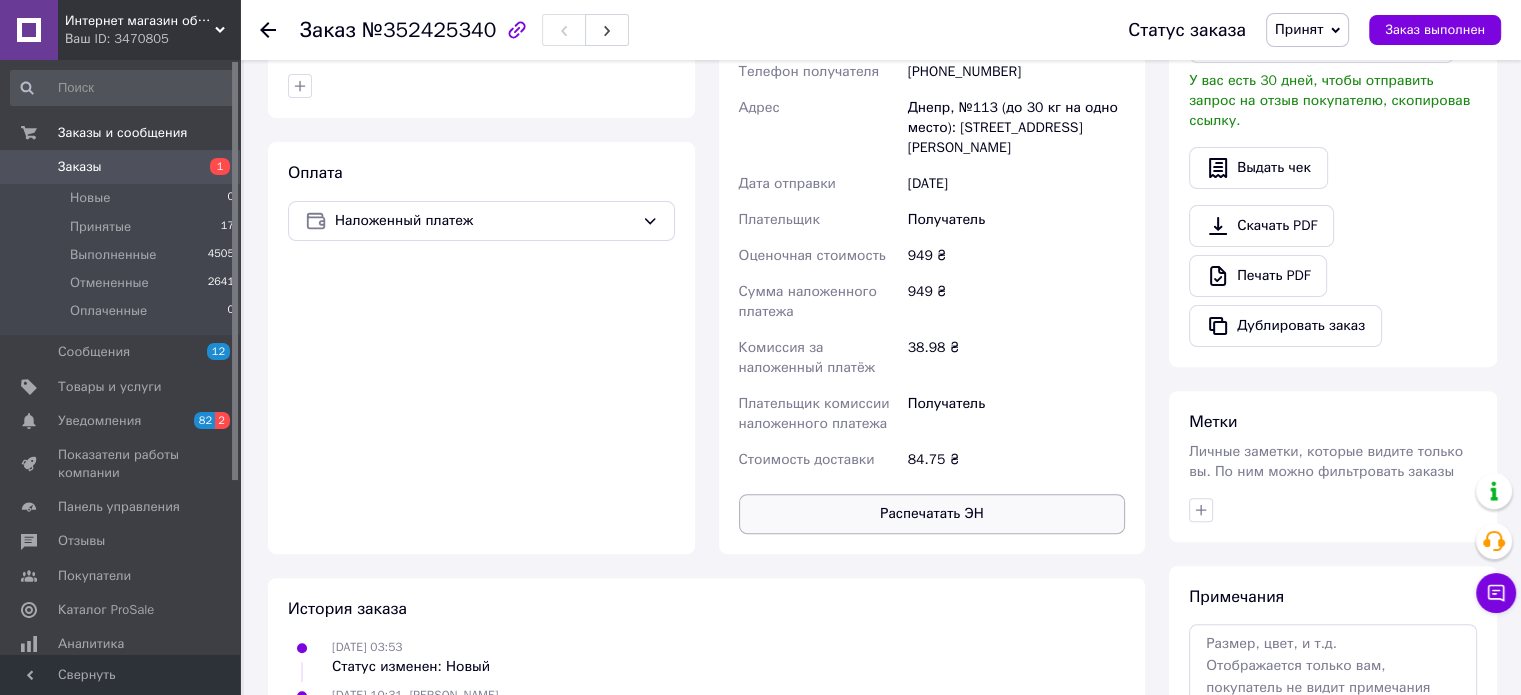 click on "Распечатать ЭН" at bounding box center (932, 514) 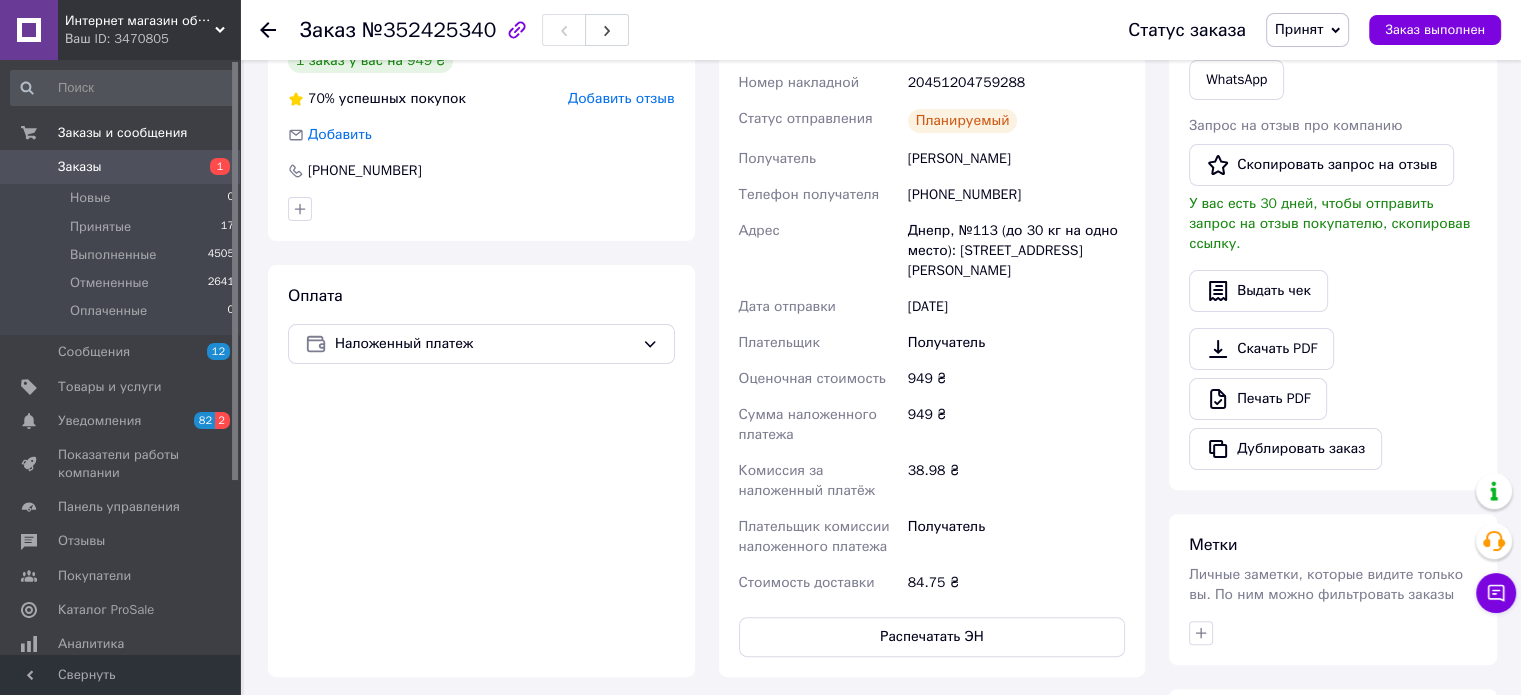 scroll, scrollTop: 0, scrollLeft: 0, axis: both 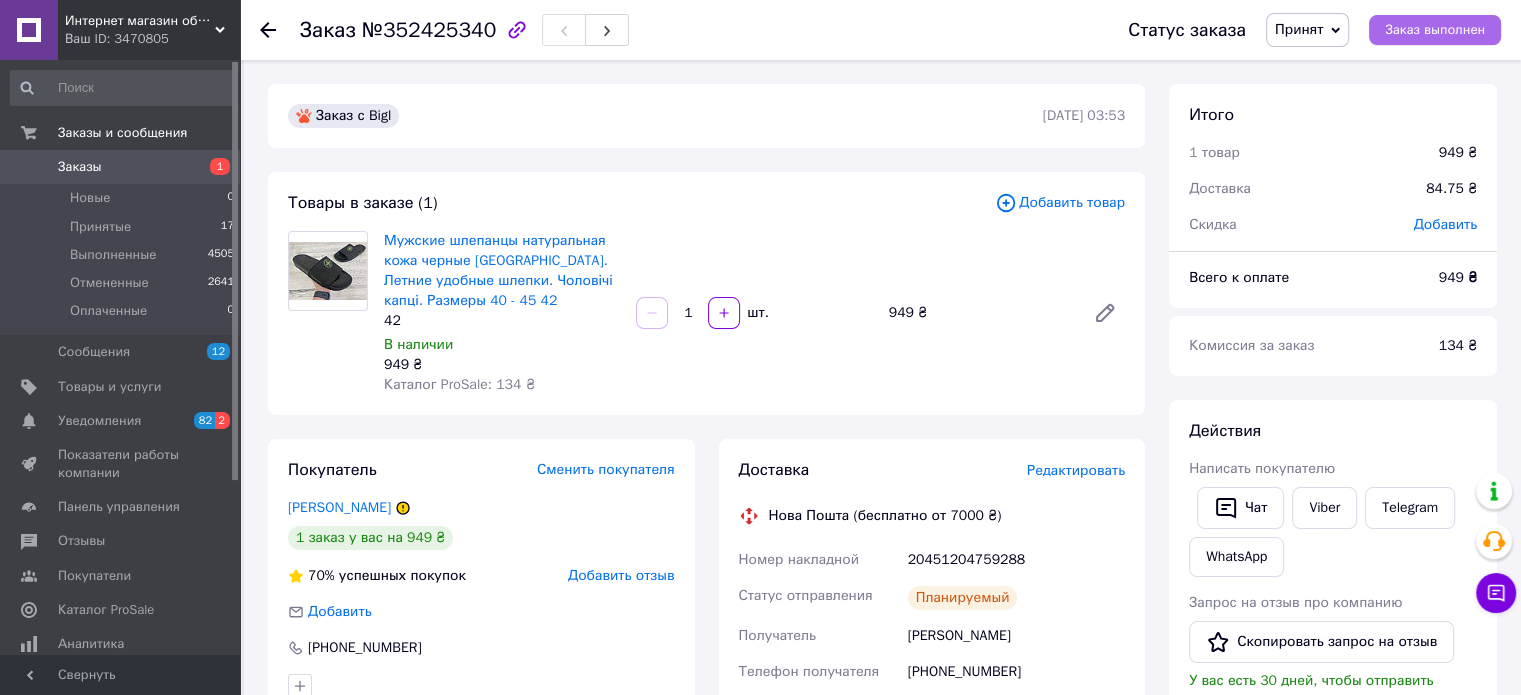 click on "Заказ выполнен" at bounding box center [1435, 30] 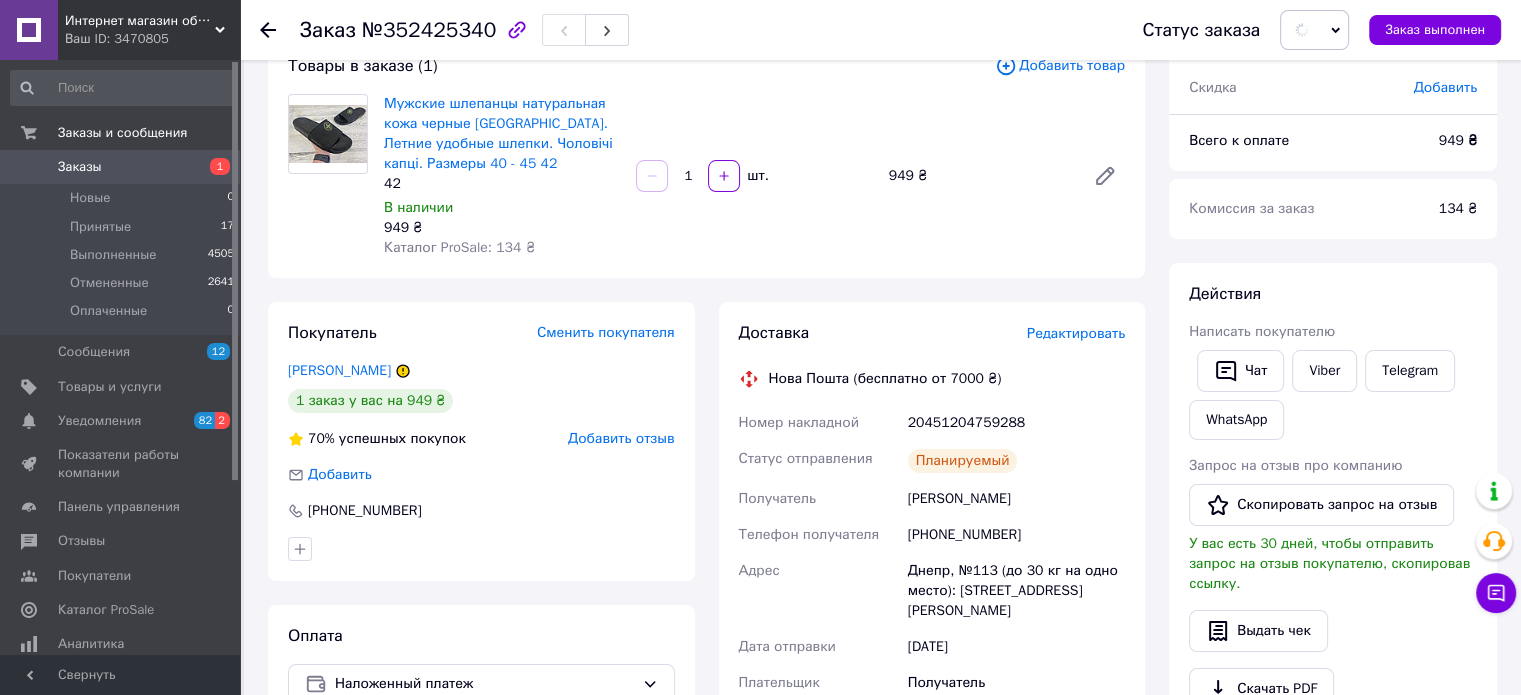 scroll, scrollTop: 300, scrollLeft: 0, axis: vertical 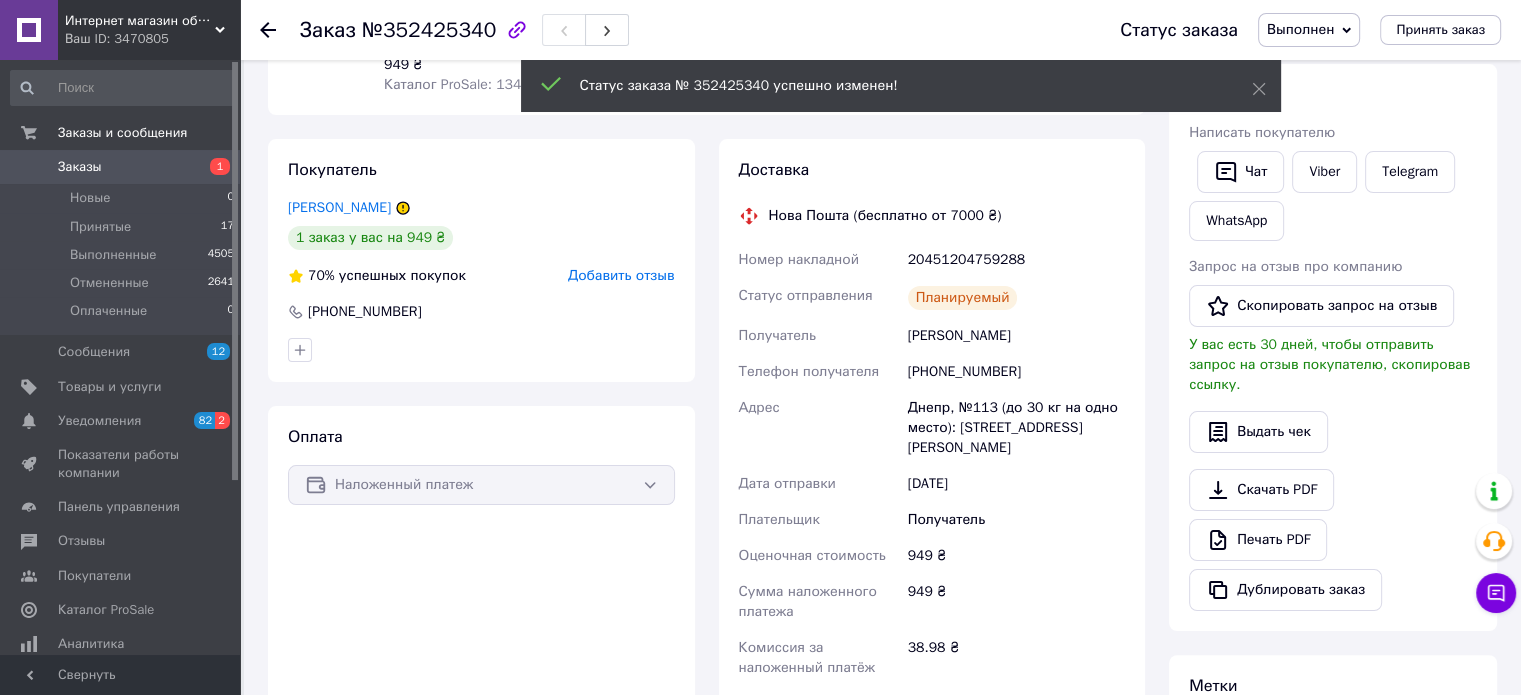 click on "Интернет магазин обуви "Скороходик" Ваш ID: 3470805 Сайт Интернет магазин обуви "Скороходик" Кабинет покупателя Проверить состояние системы Страница на портале Справка Выйти Заказы и сообщения Заказы 1 Новые 0 Принятые 17 Выполненные 4505 Отмененные 2641 Оплаченные 0 Сообщения 12 Товары и услуги Уведомления 82 2 Показатели работы компании Панель управления Отзывы Покупатели Каталог ProSale Аналитика Инструменты вебмастера и SEO Управление сайтом Кошелек компании Маркет Настройки Тарифы и счета Prom микс 1 000 Свернуть Заказ" at bounding box center (760, 466) 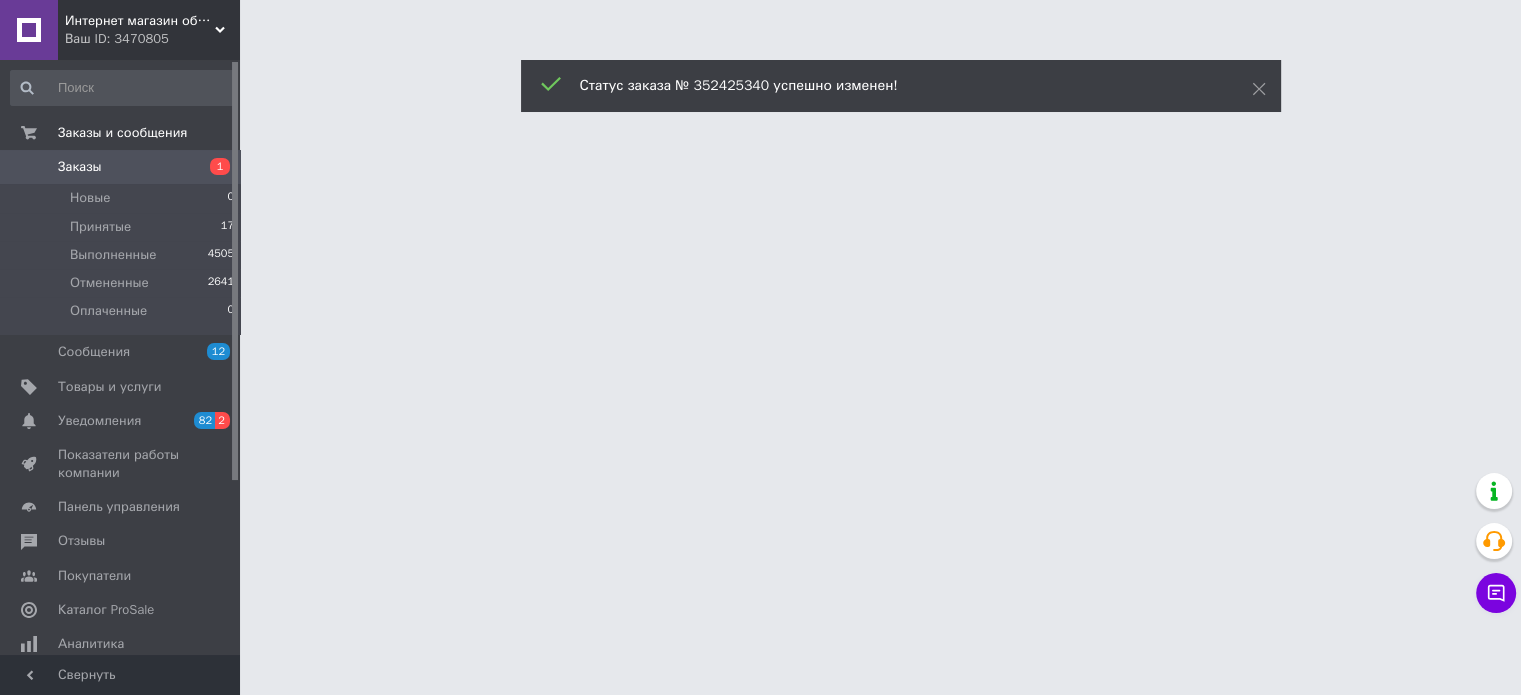 scroll, scrollTop: 0, scrollLeft: 0, axis: both 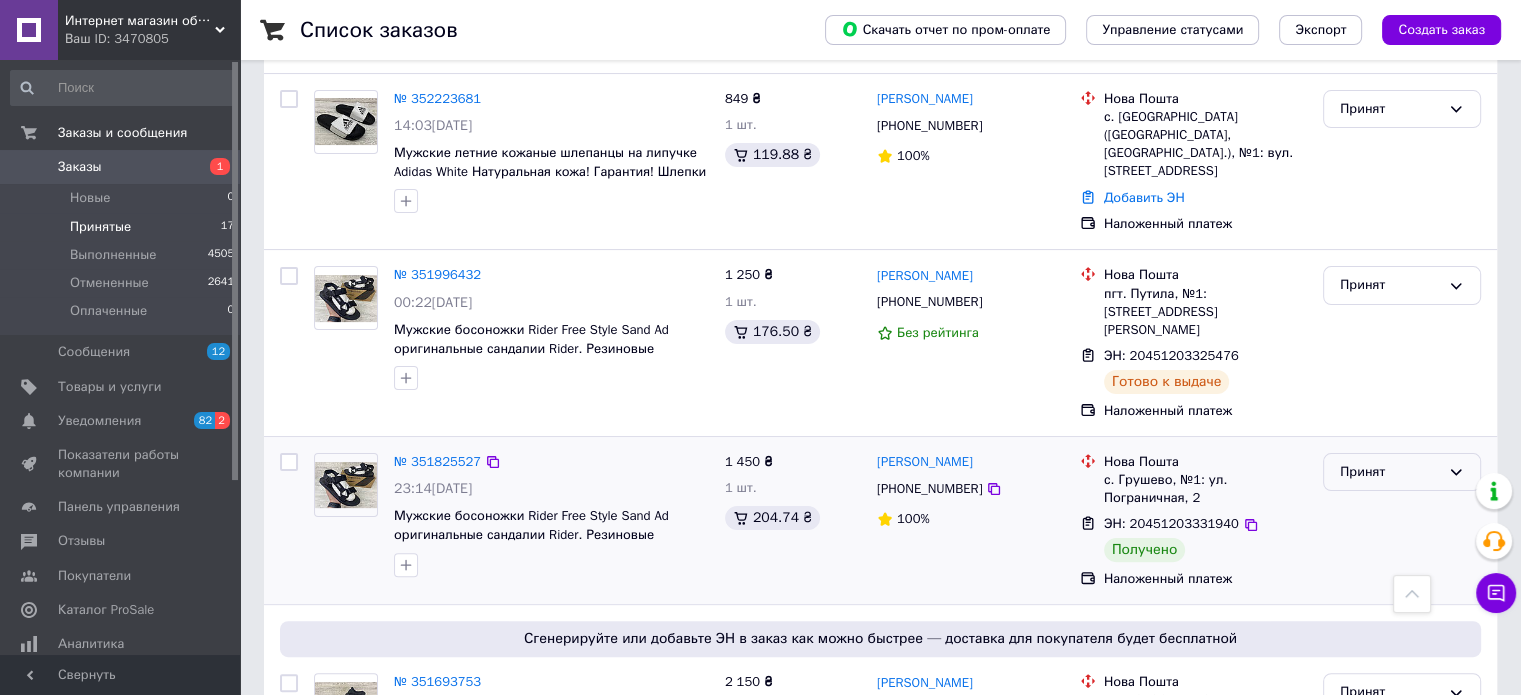 drag, startPoint x: 1309, startPoint y: 424, endPoint x: 1339, endPoint y: 424, distance: 30 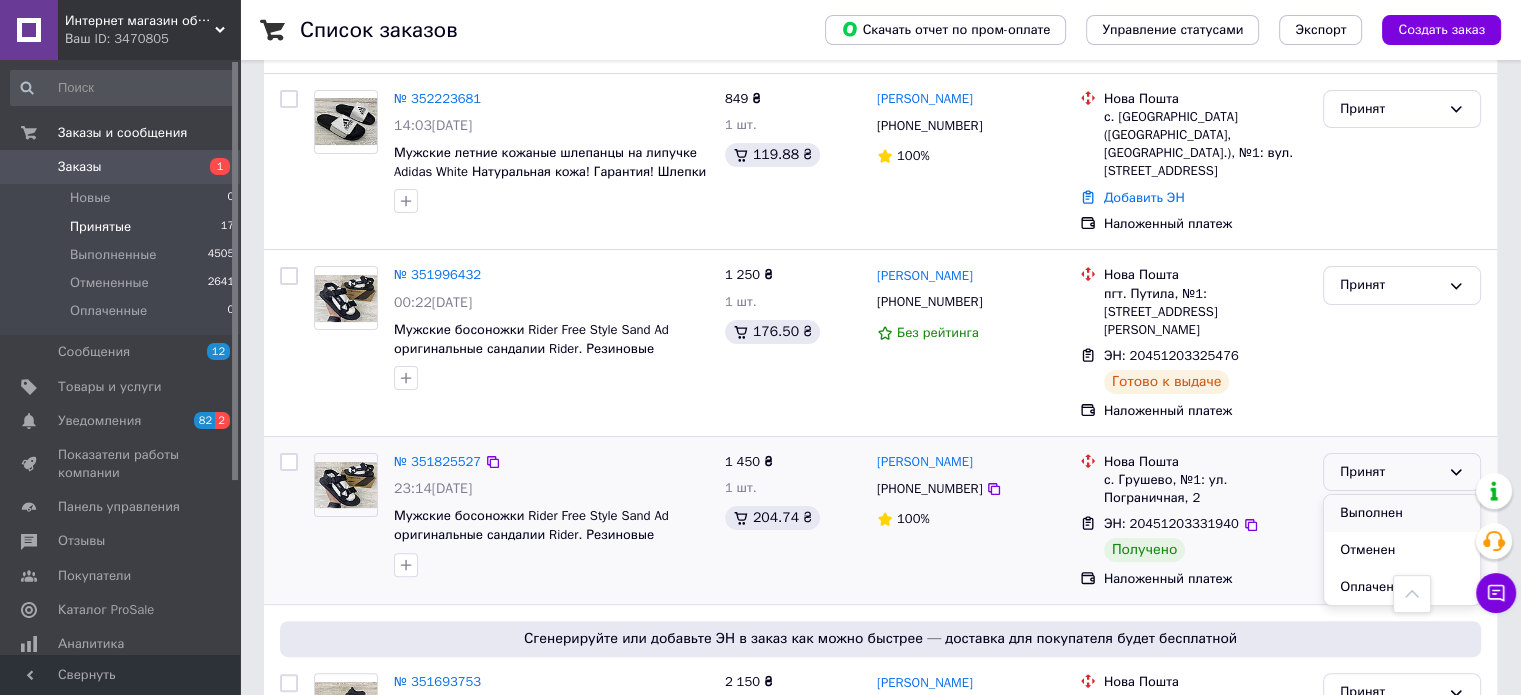 click on "Выполнен" at bounding box center [1402, 513] 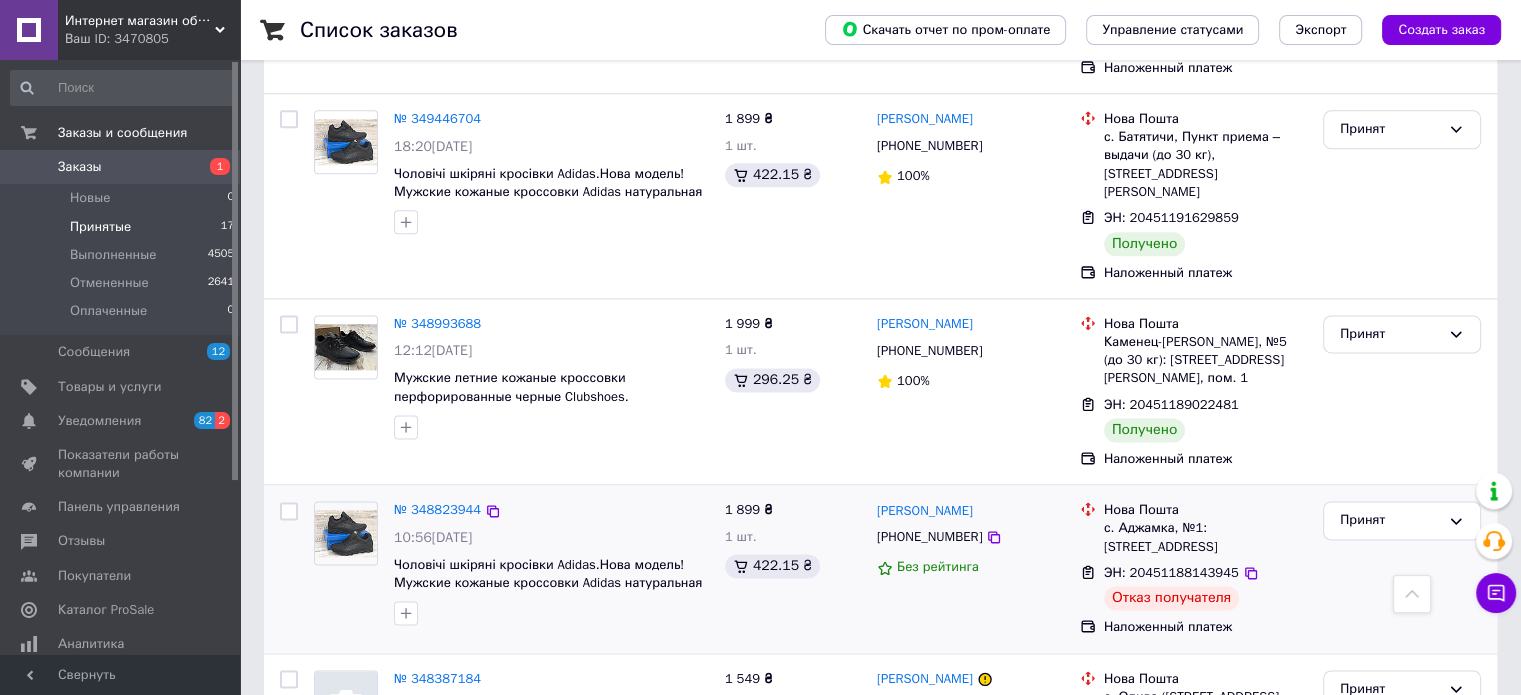 scroll, scrollTop: 2664, scrollLeft: 0, axis: vertical 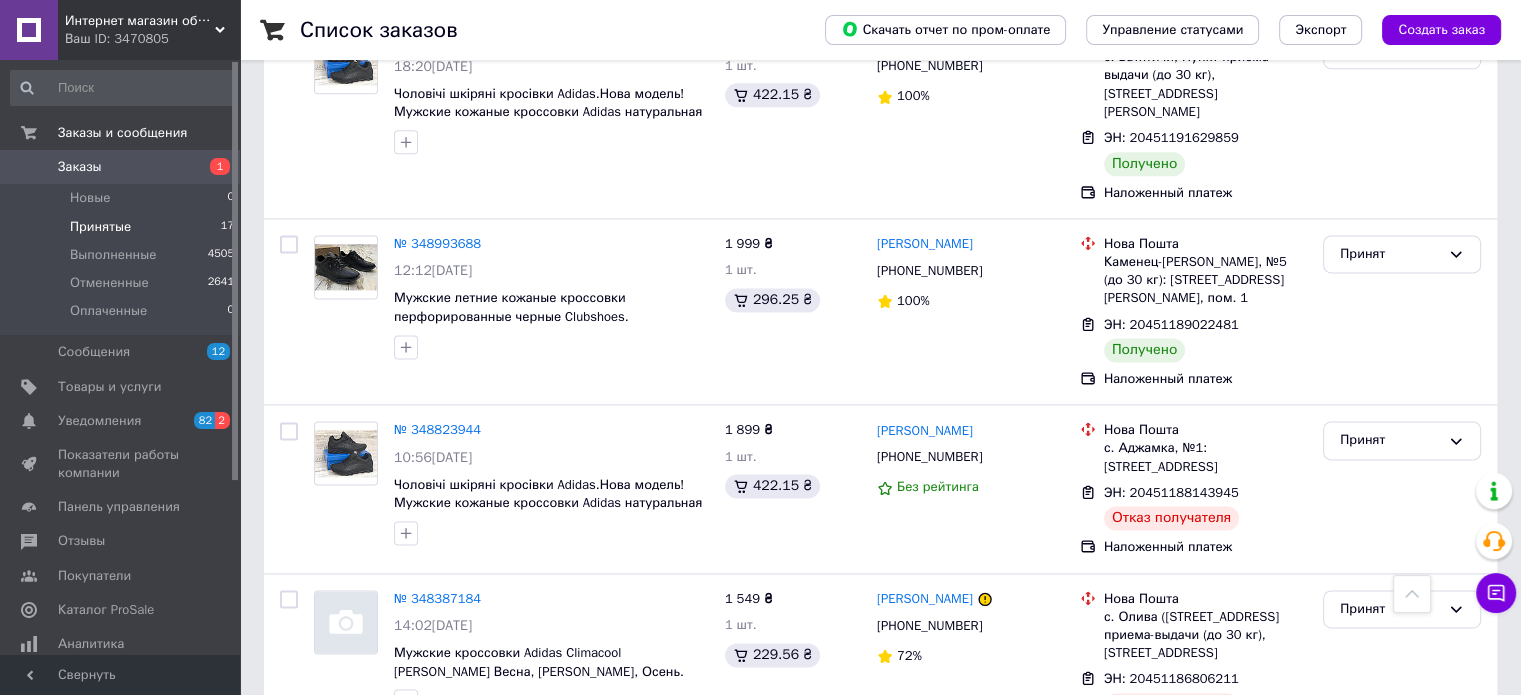 click on "Принятые 17" at bounding box center (123, 227) 